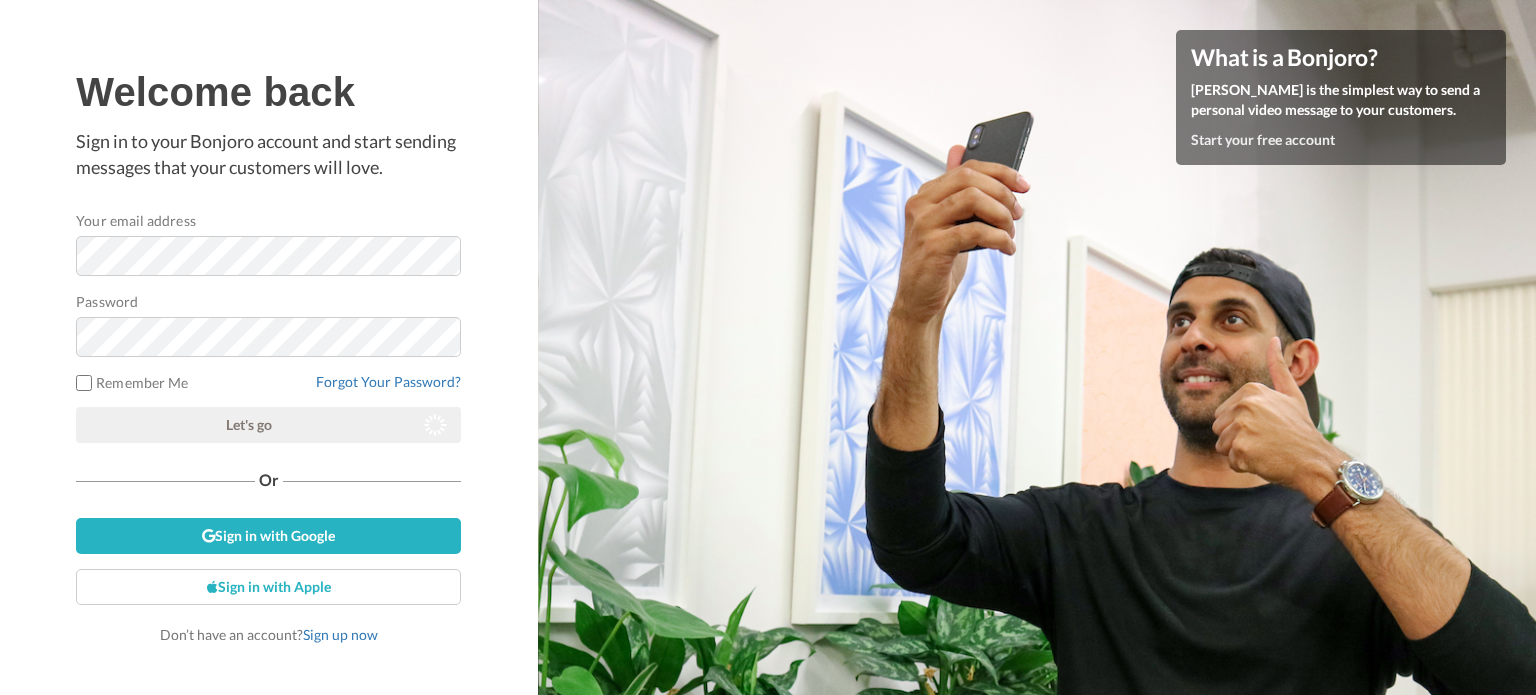 scroll, scrollTop: 0, scrollLeft: 0, axis: both 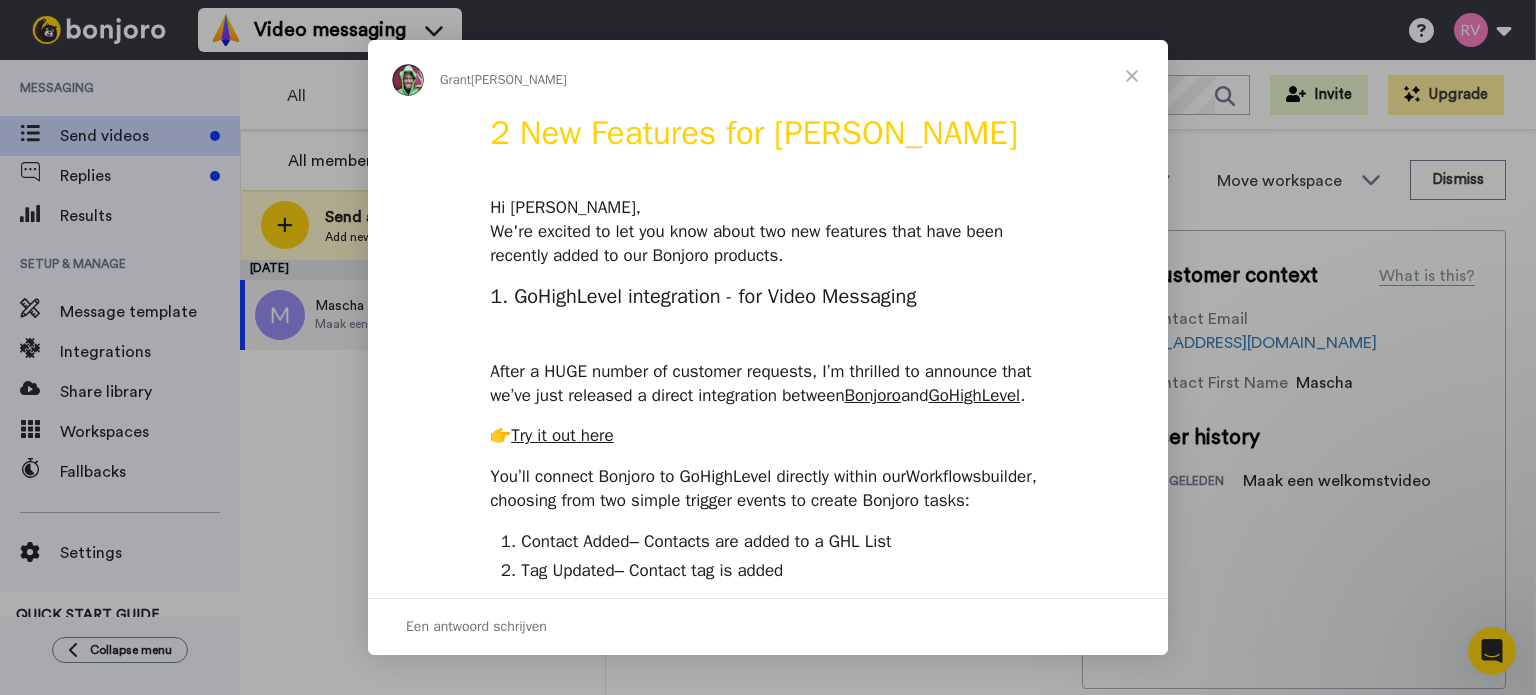 click at bounding box center (1132, 76) 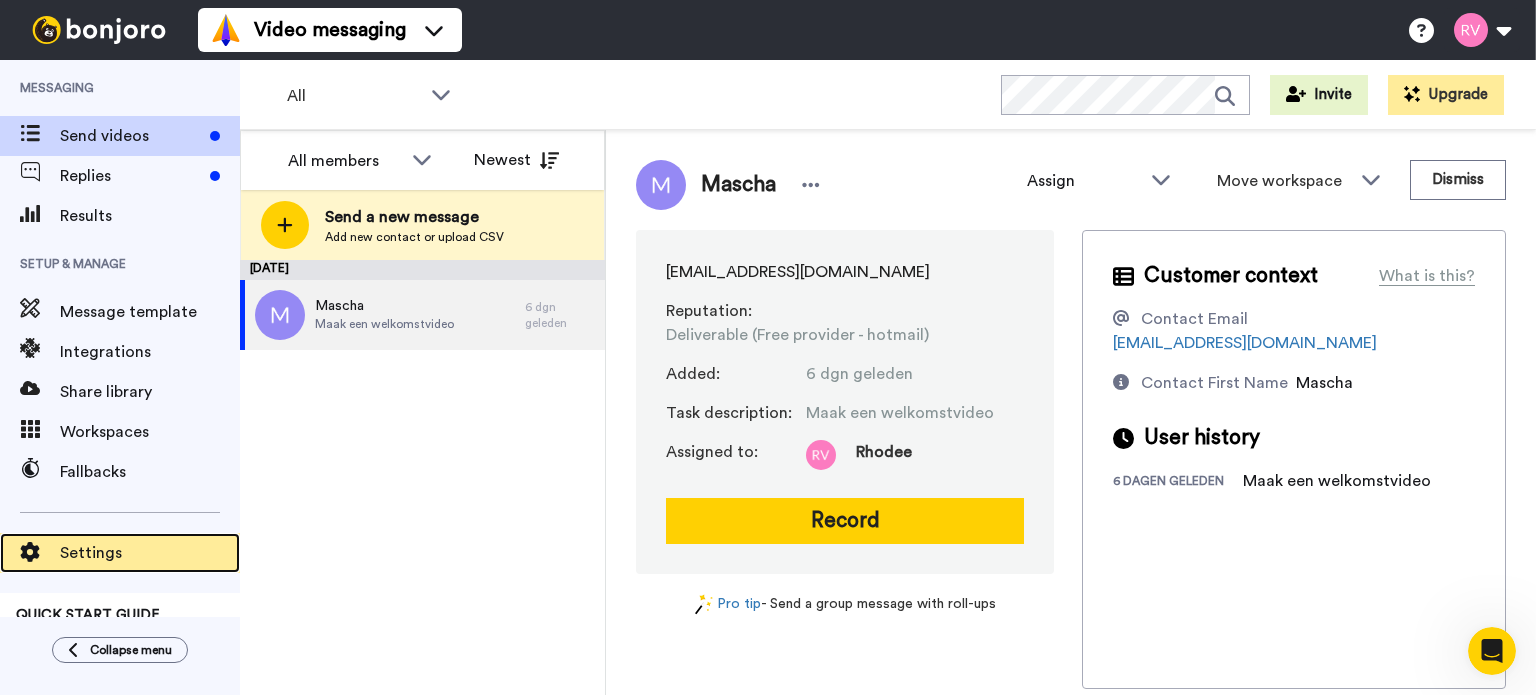 click on "Settings" at bounding box center (150, 553) 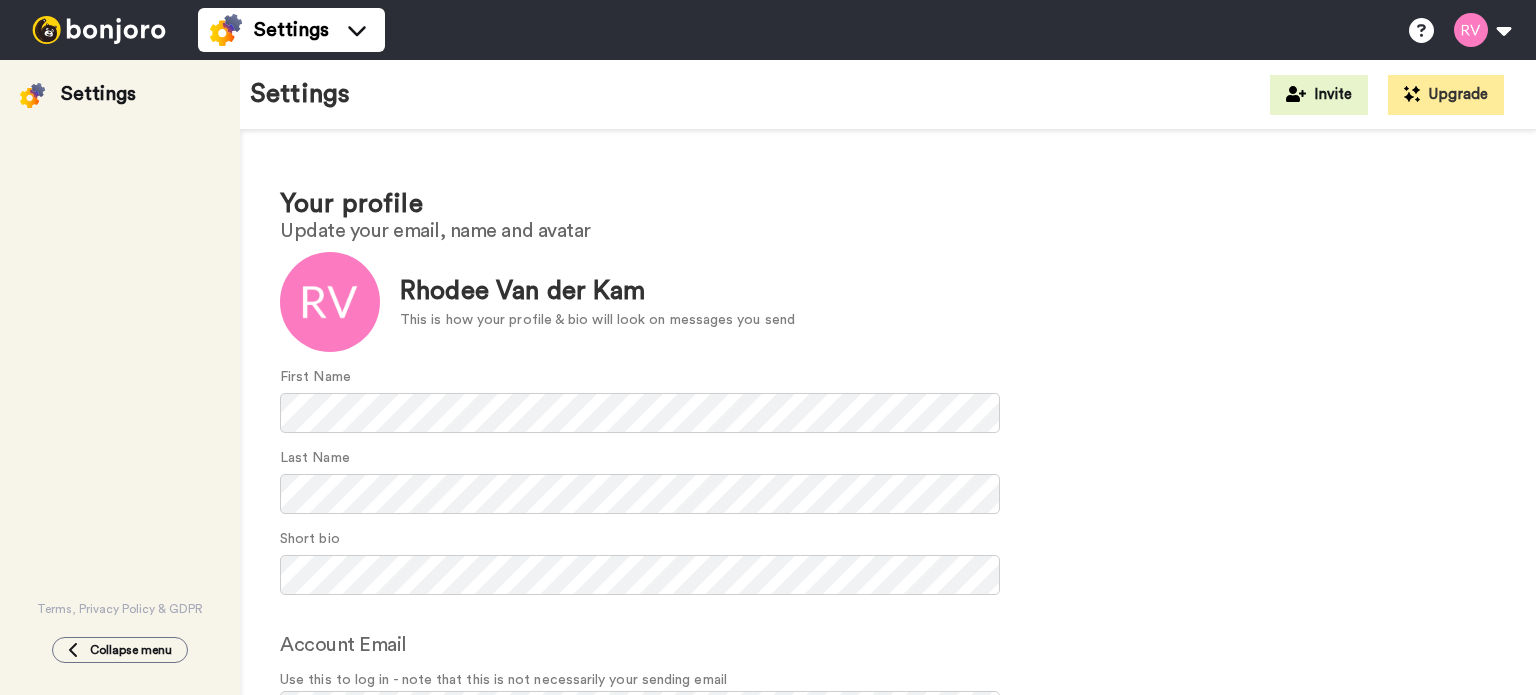 scroll, scrollTop: 0, scrollLeft: 0, axis: both 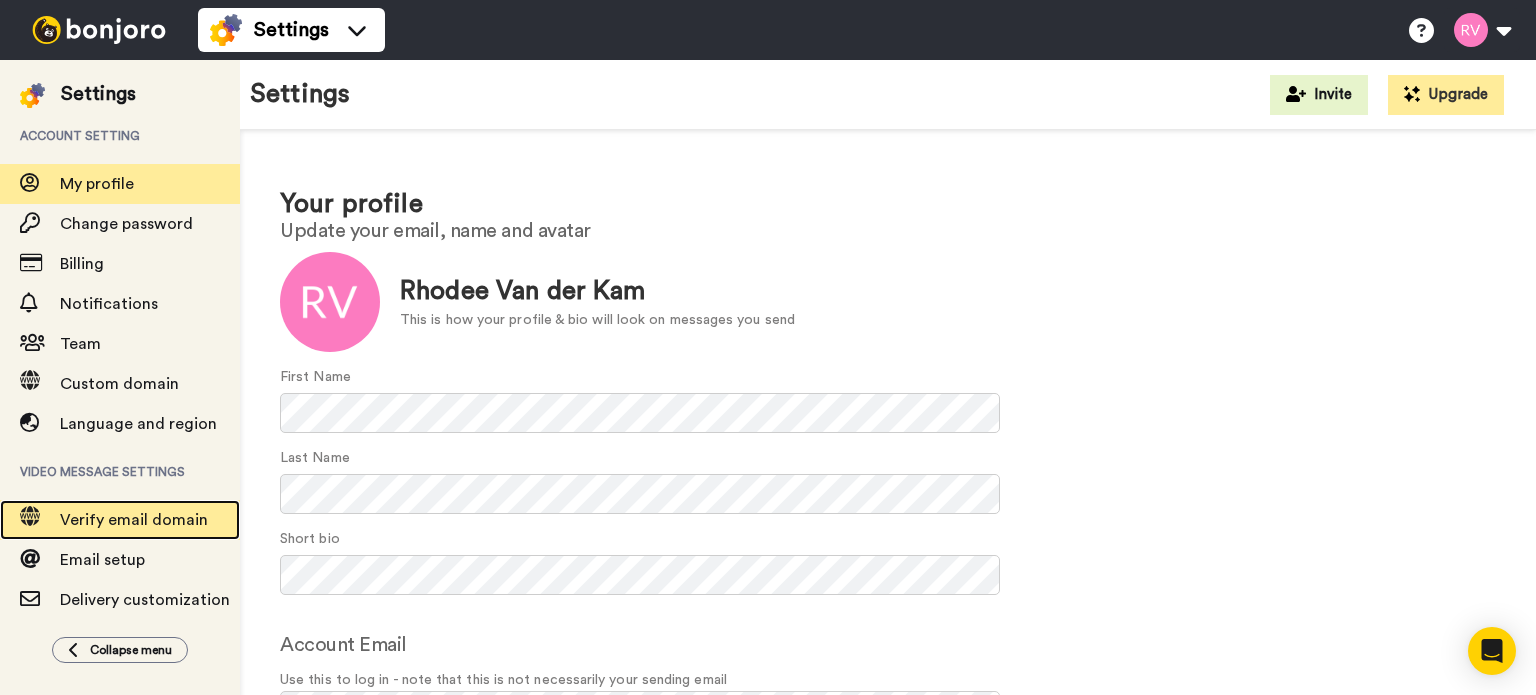 click on "Verify email domain" at bounding box center (134, 520) 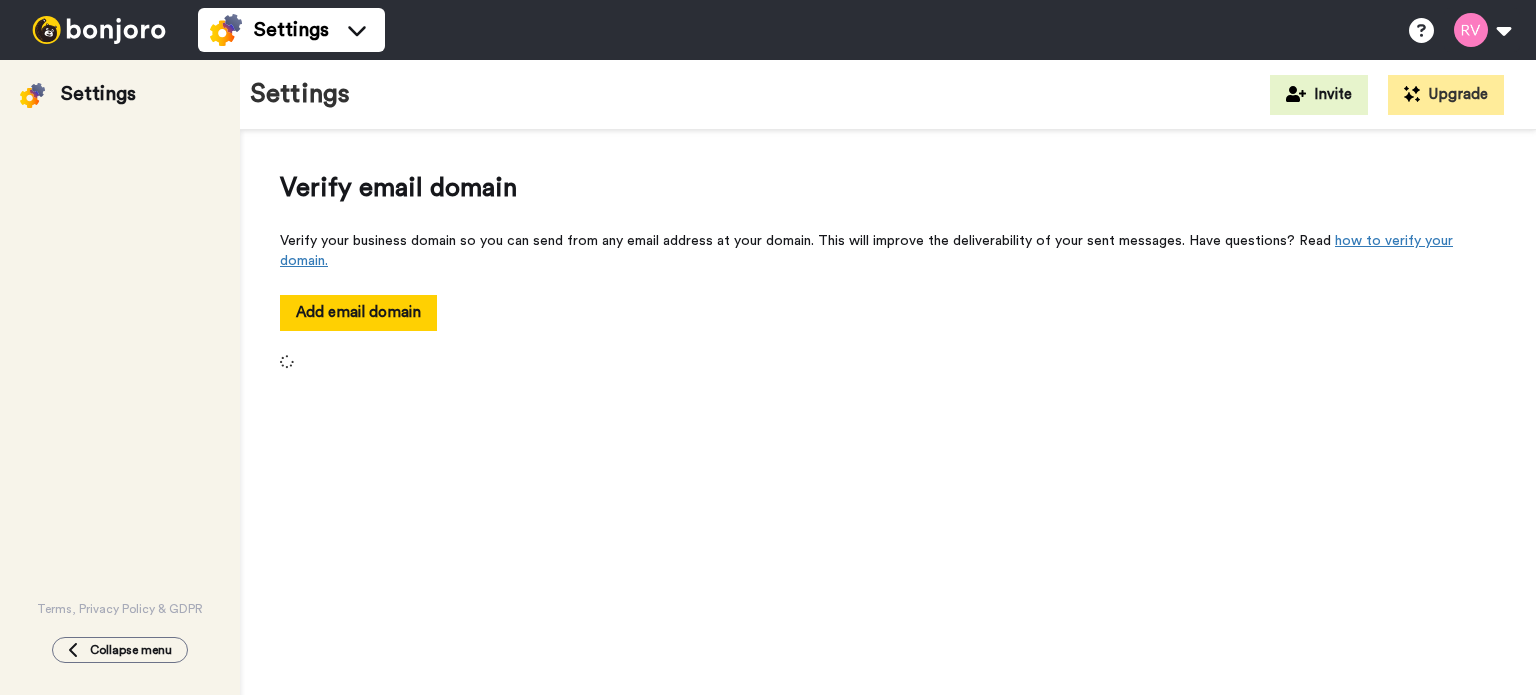 scroll, scrollTop: 0, scrollLeft: 0, axis: both 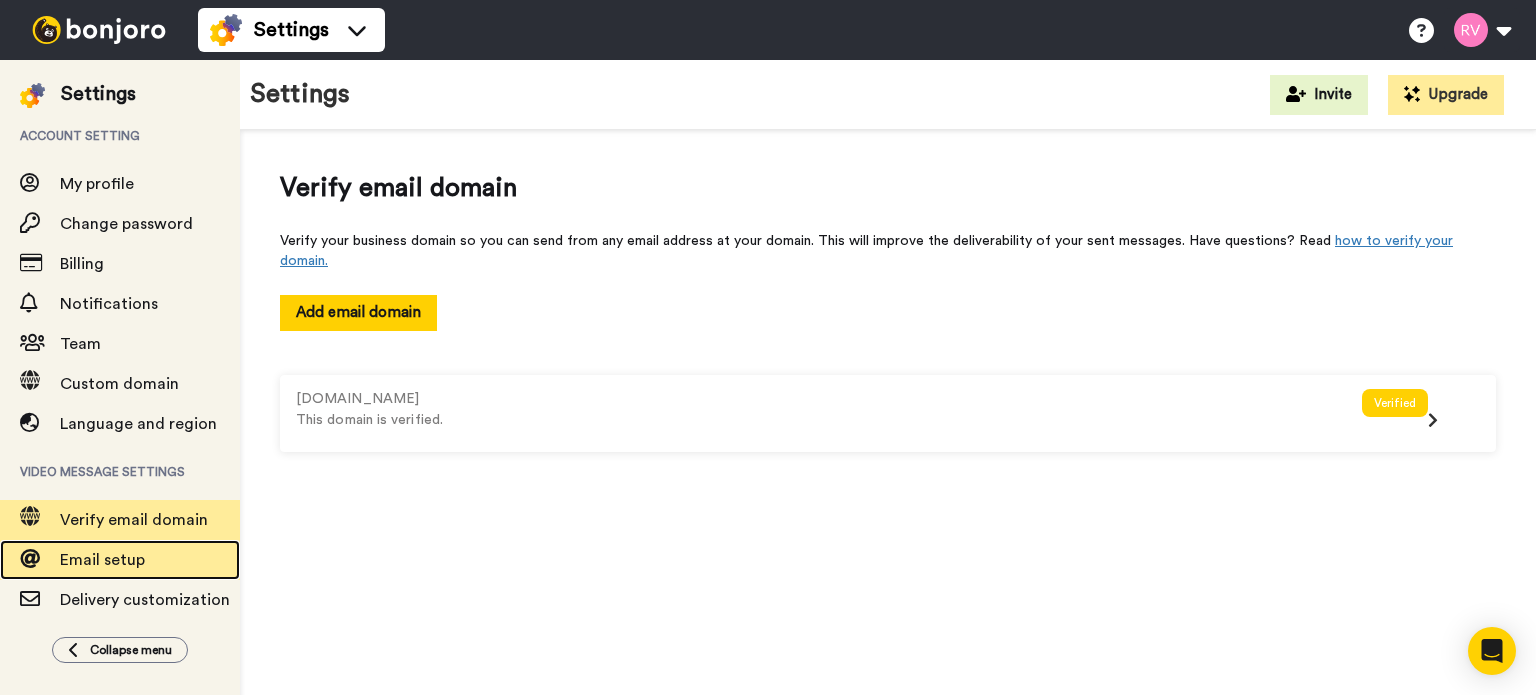click on "Email setup" at bounding box center [102, 560] 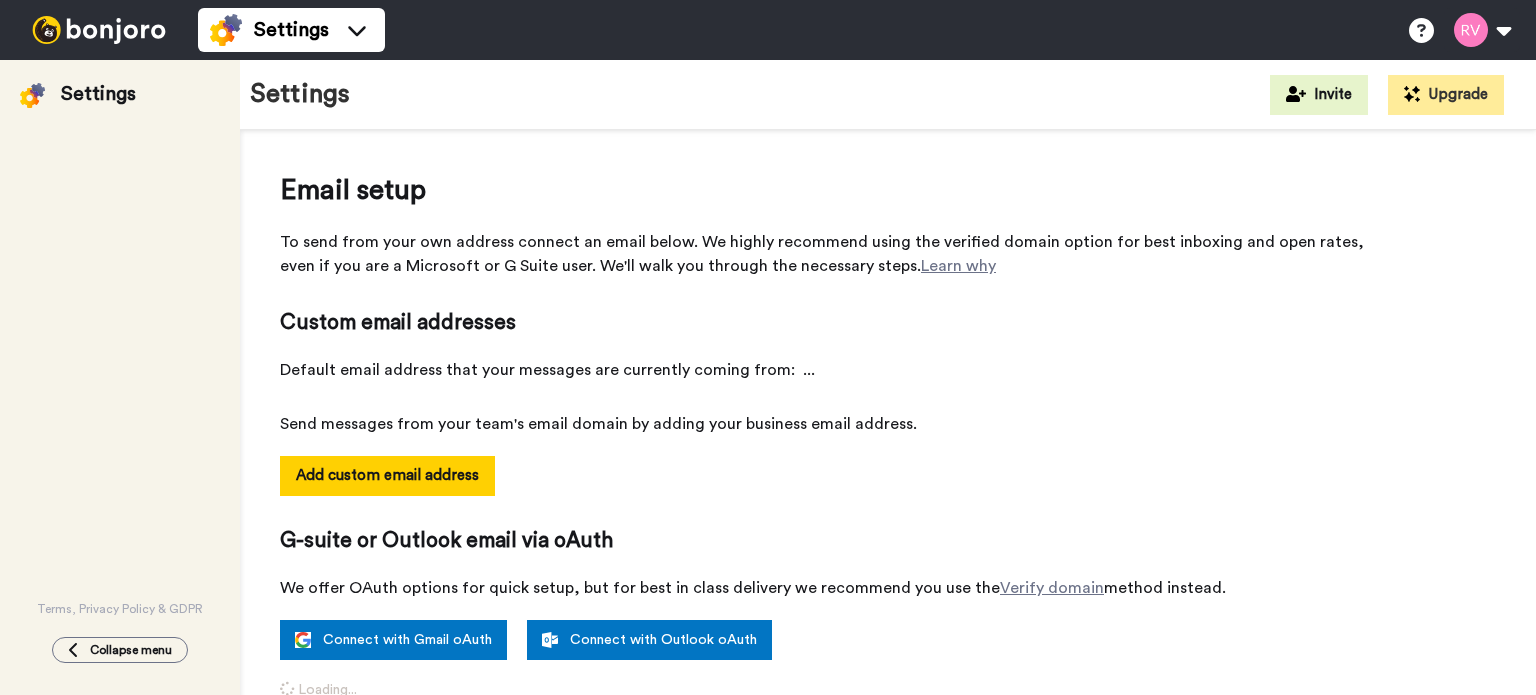 scroll, scrollTop: 0, scrollLeft: 0, axis: both 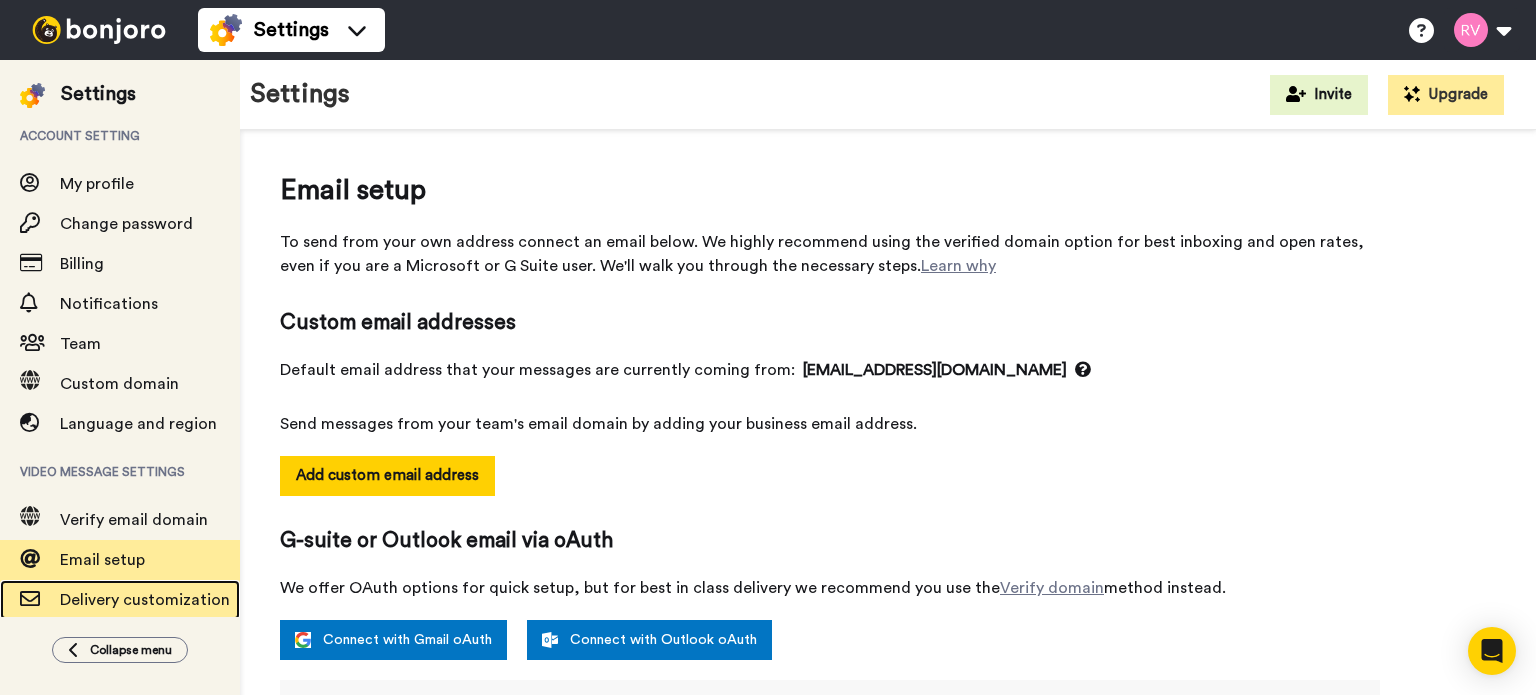 click on "Delivery customization" at bounding box center (145, 600) 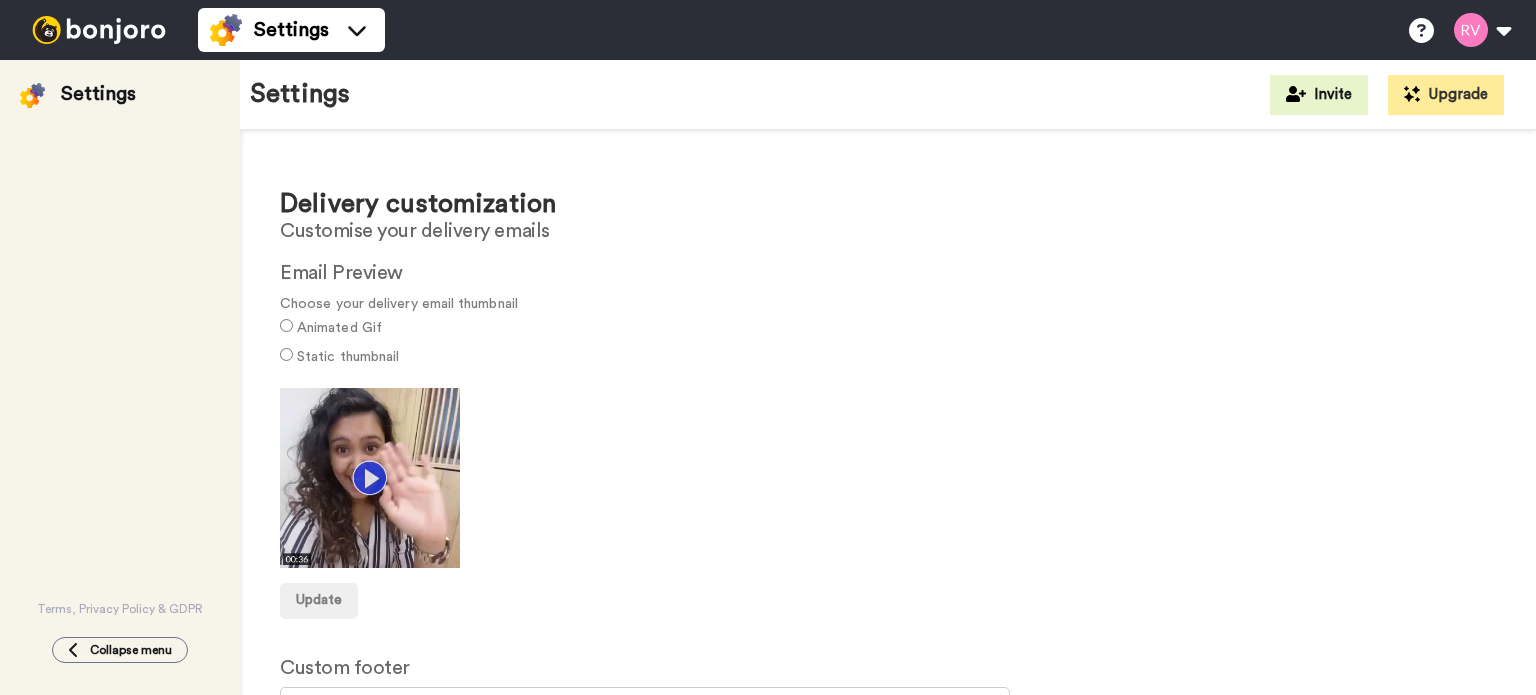 scroll, scrollTop: 0, scrollLeft: 0, axis: both 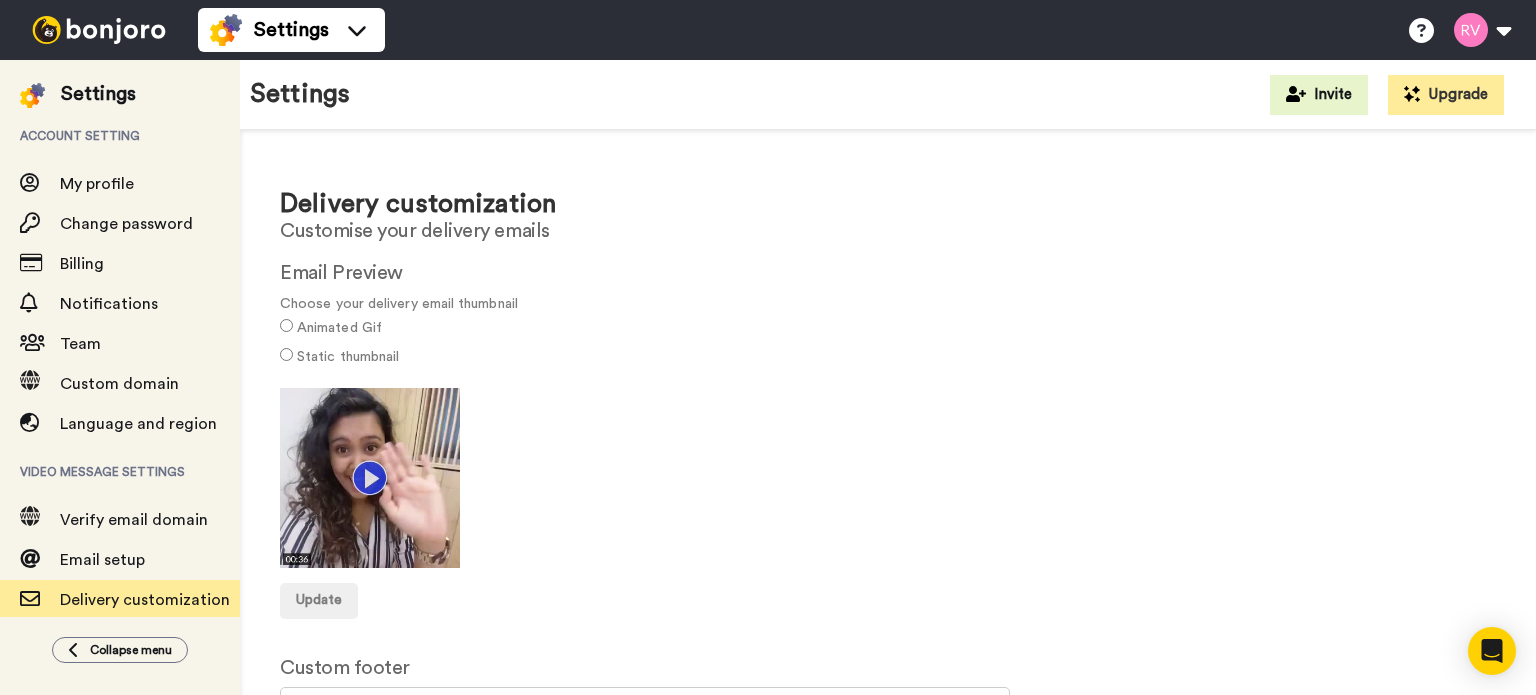 click on "Account setting" at bounding box center [120, 136] 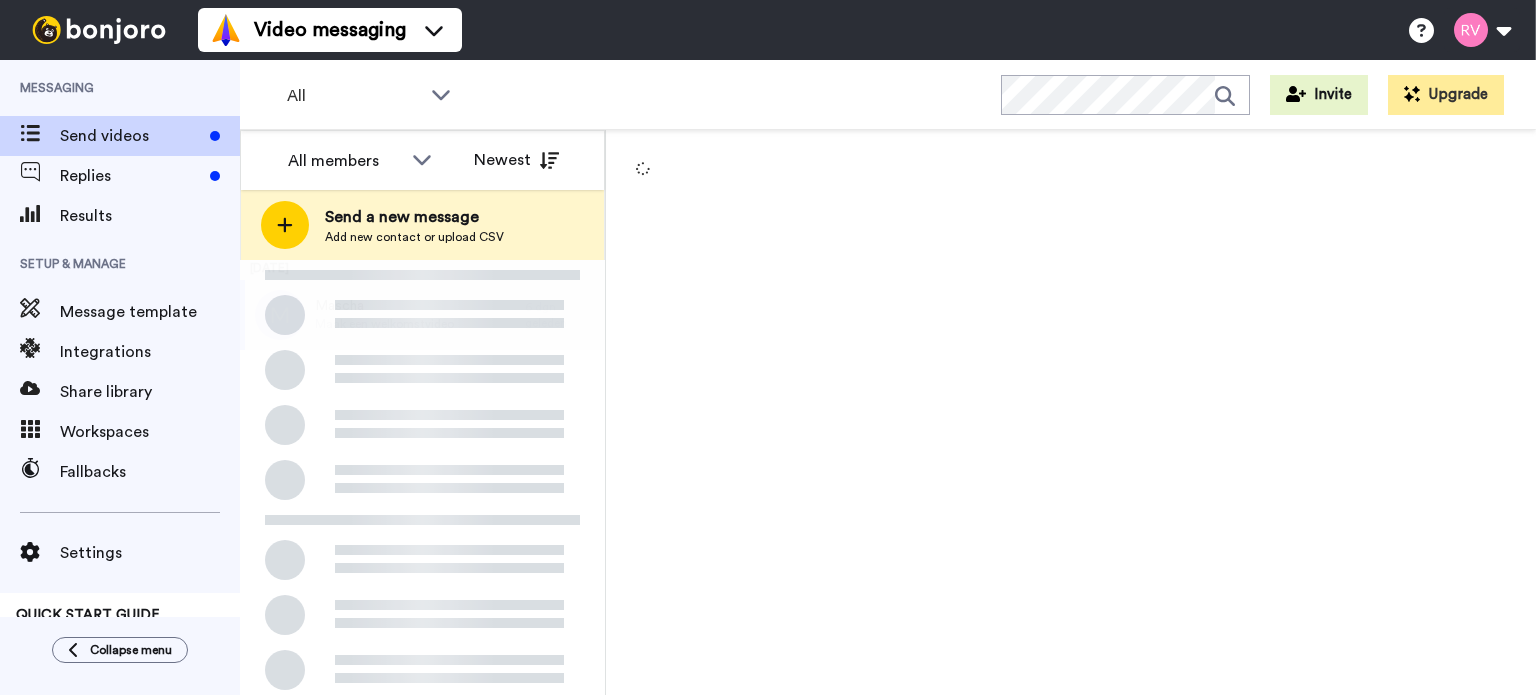 scroll, scrollTop: 0, scrollLeft: 0, axis: both 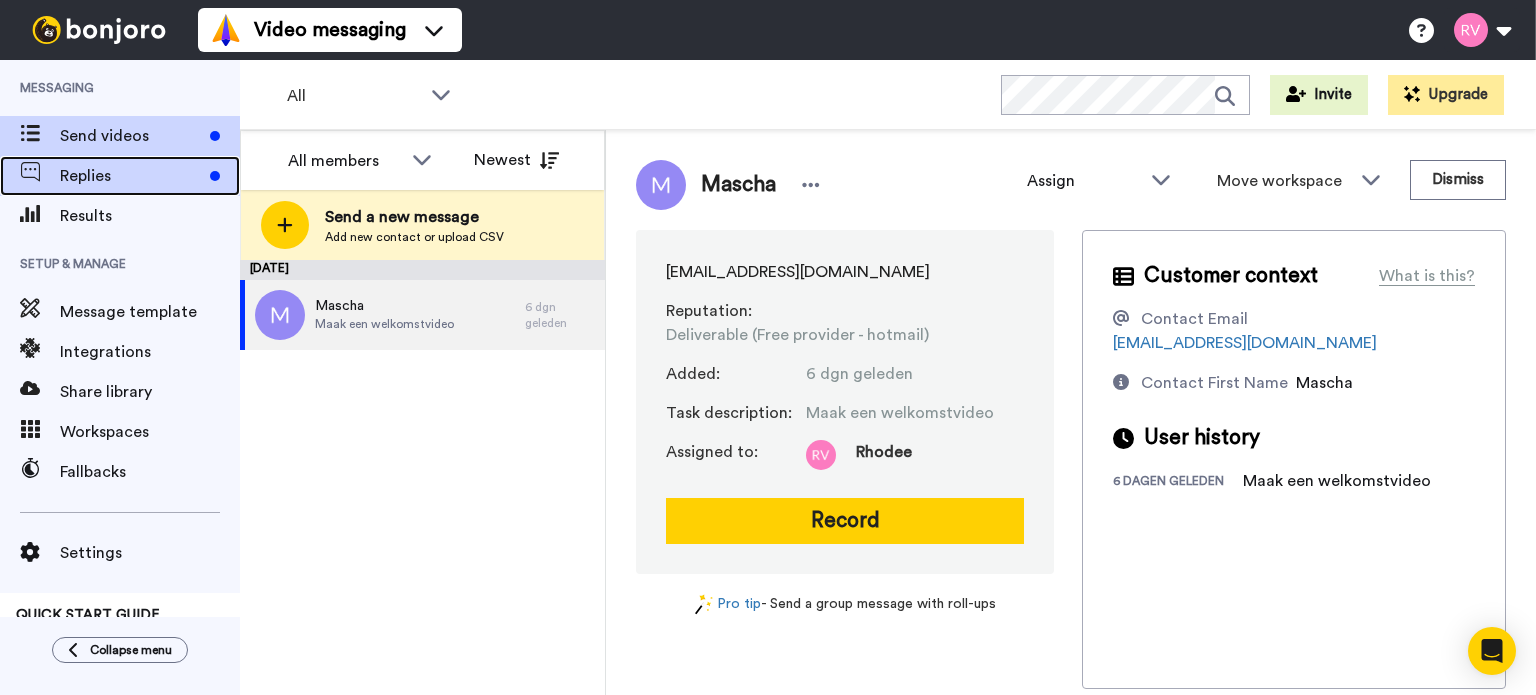 click on "Replies" at bounding box center (131, 176) 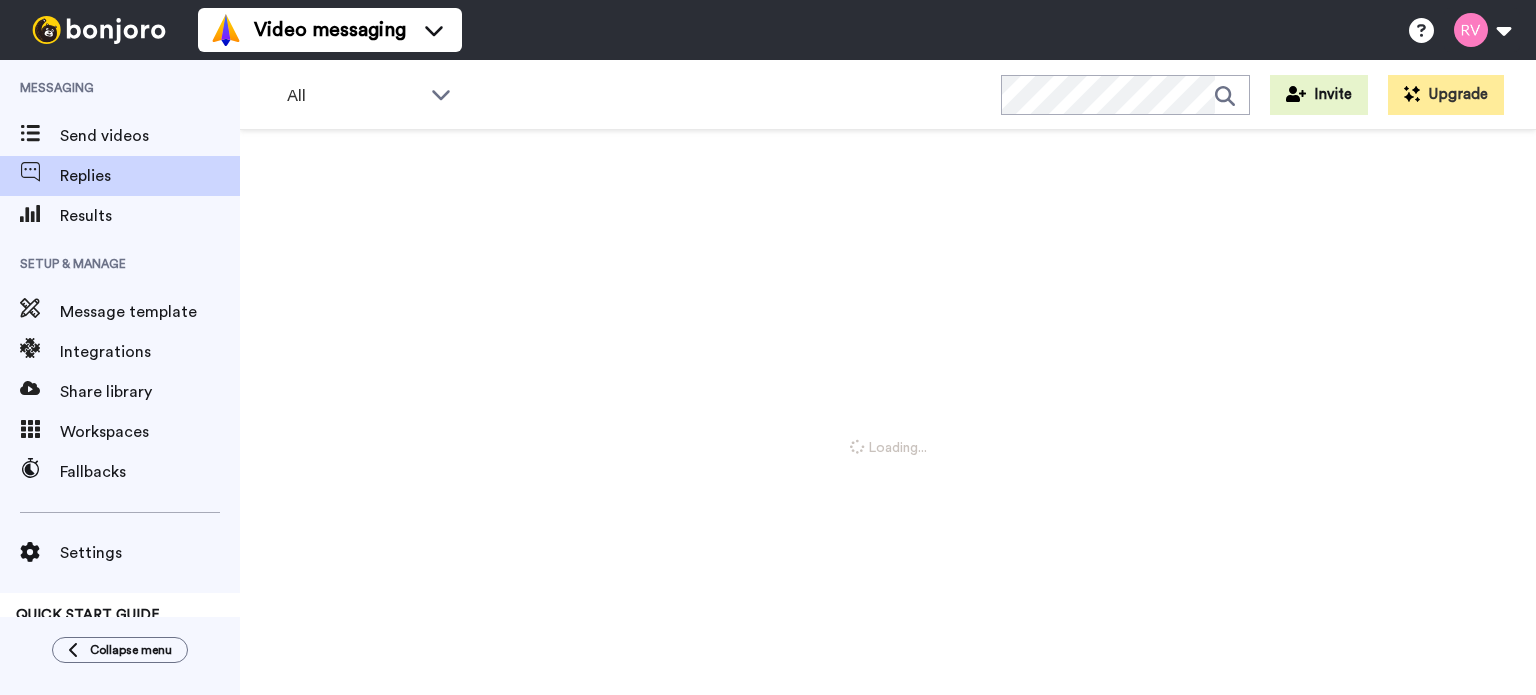 scroll, scrollTop: 0, scrollLeft: 0, axis: both 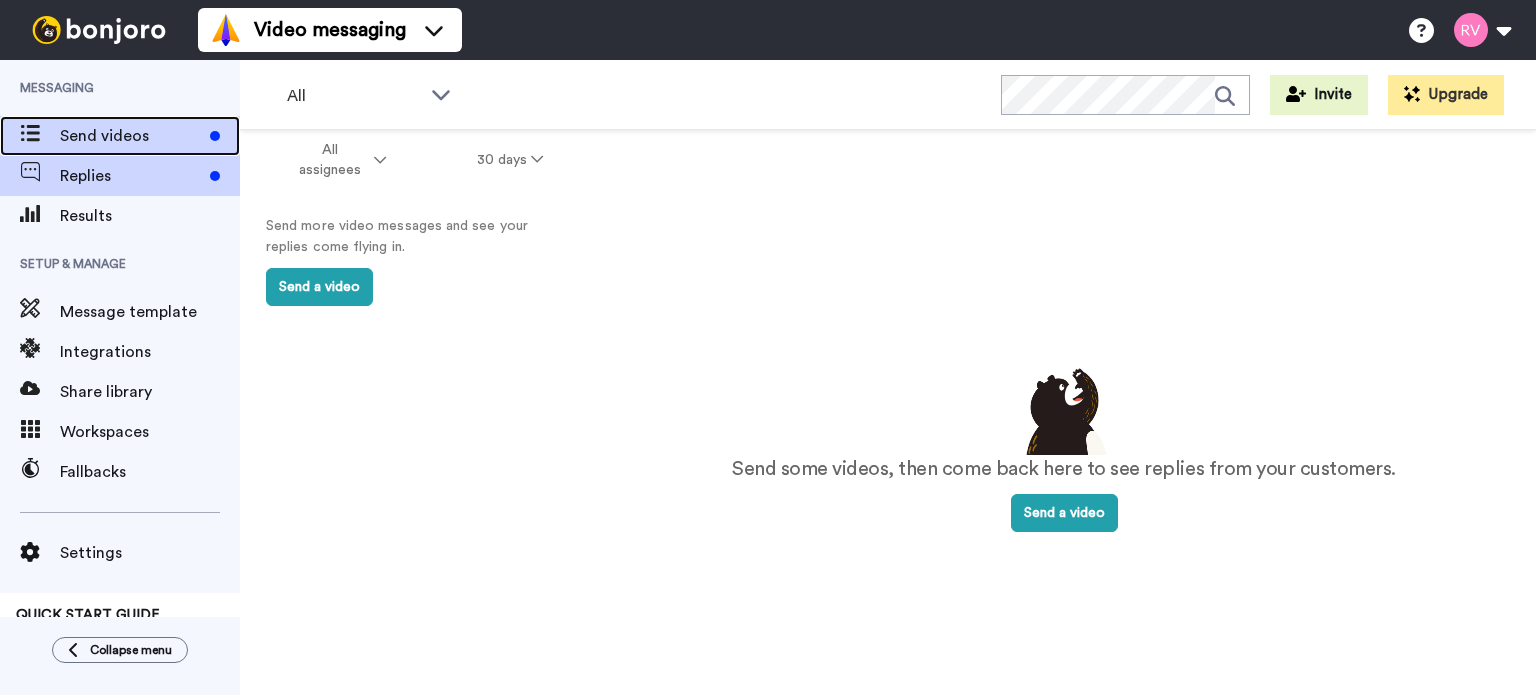 click on "Send videos" at bounding box center [131, 136] 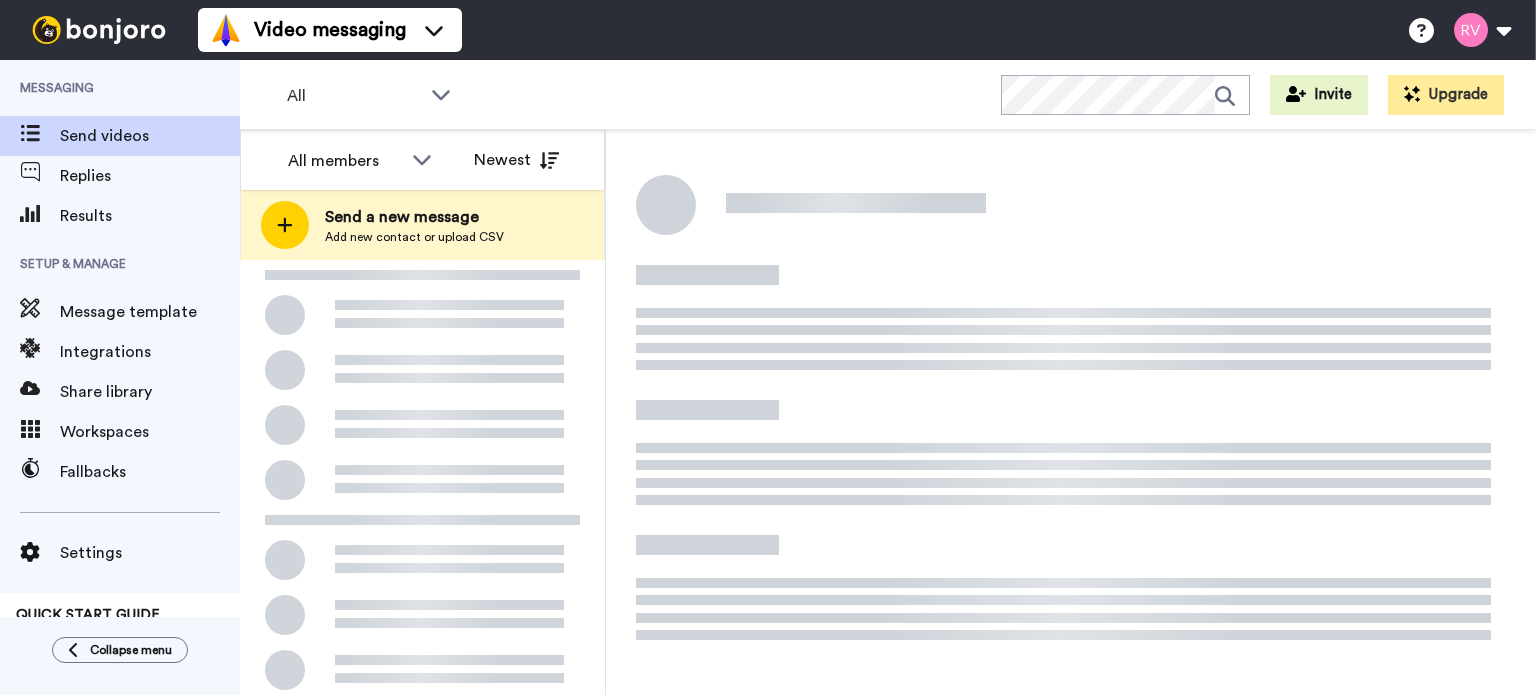 scroll, scrollTop: 0, scrollLeft: 0, axis: both 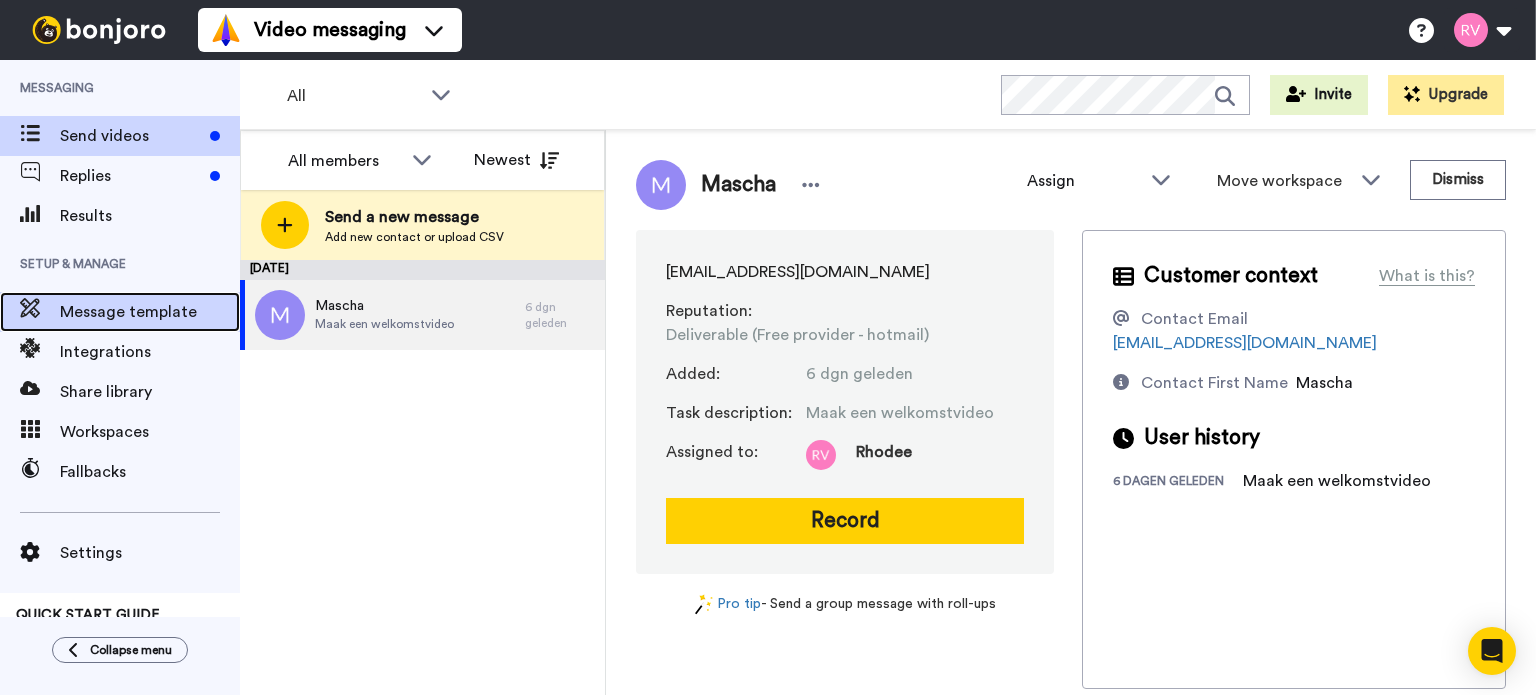 click on "Message template" at bounding box center [150, 312] 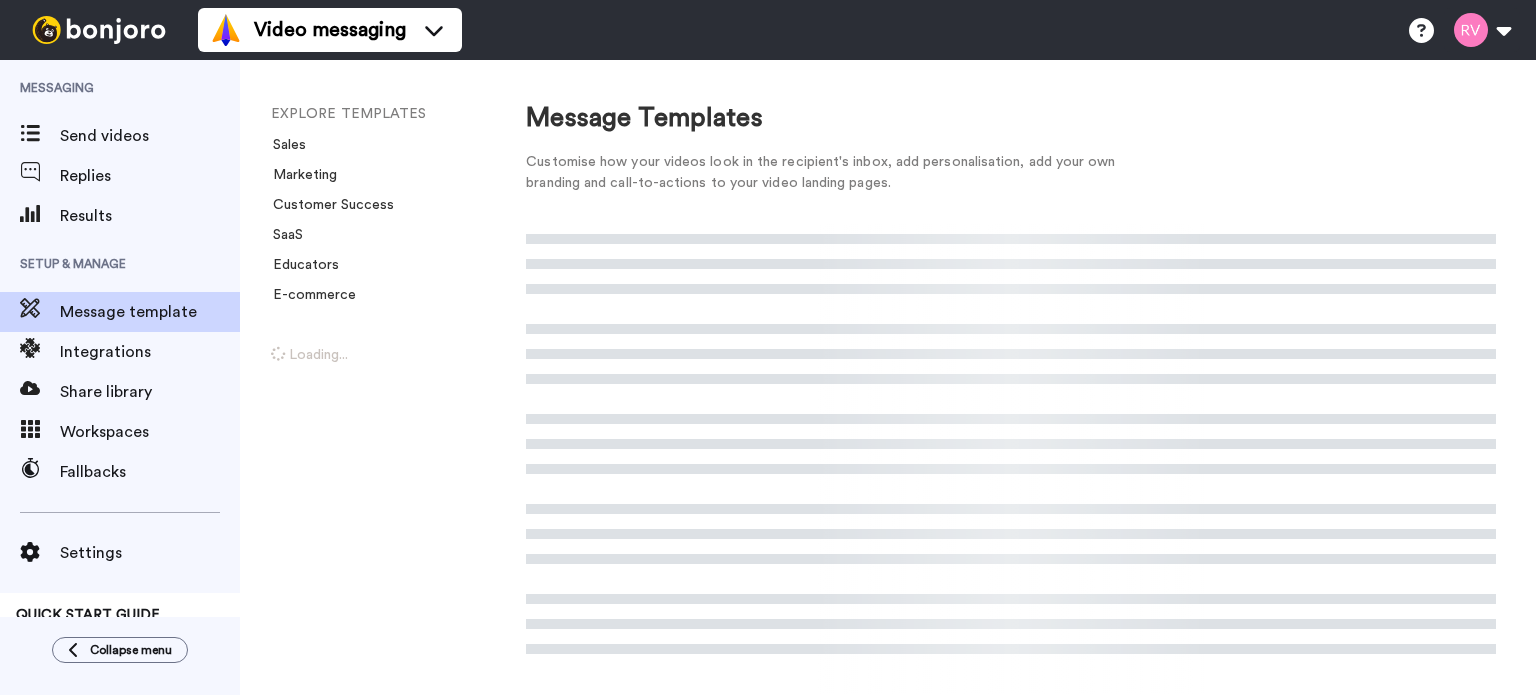 scroll, scrollTop: 0, scrollLeft: 0, axis: both 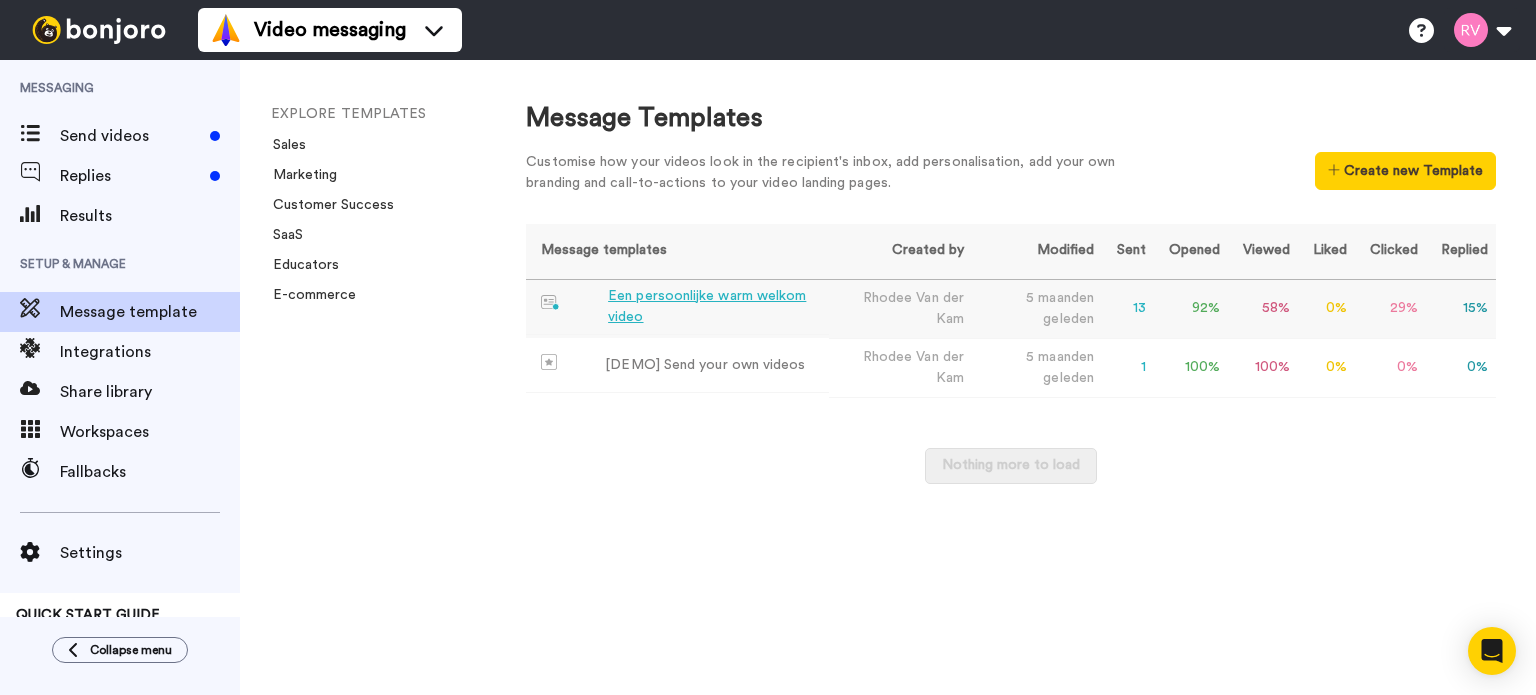 click on "Een persoonlijke warm welkom video" at bounding box center [714, 307] 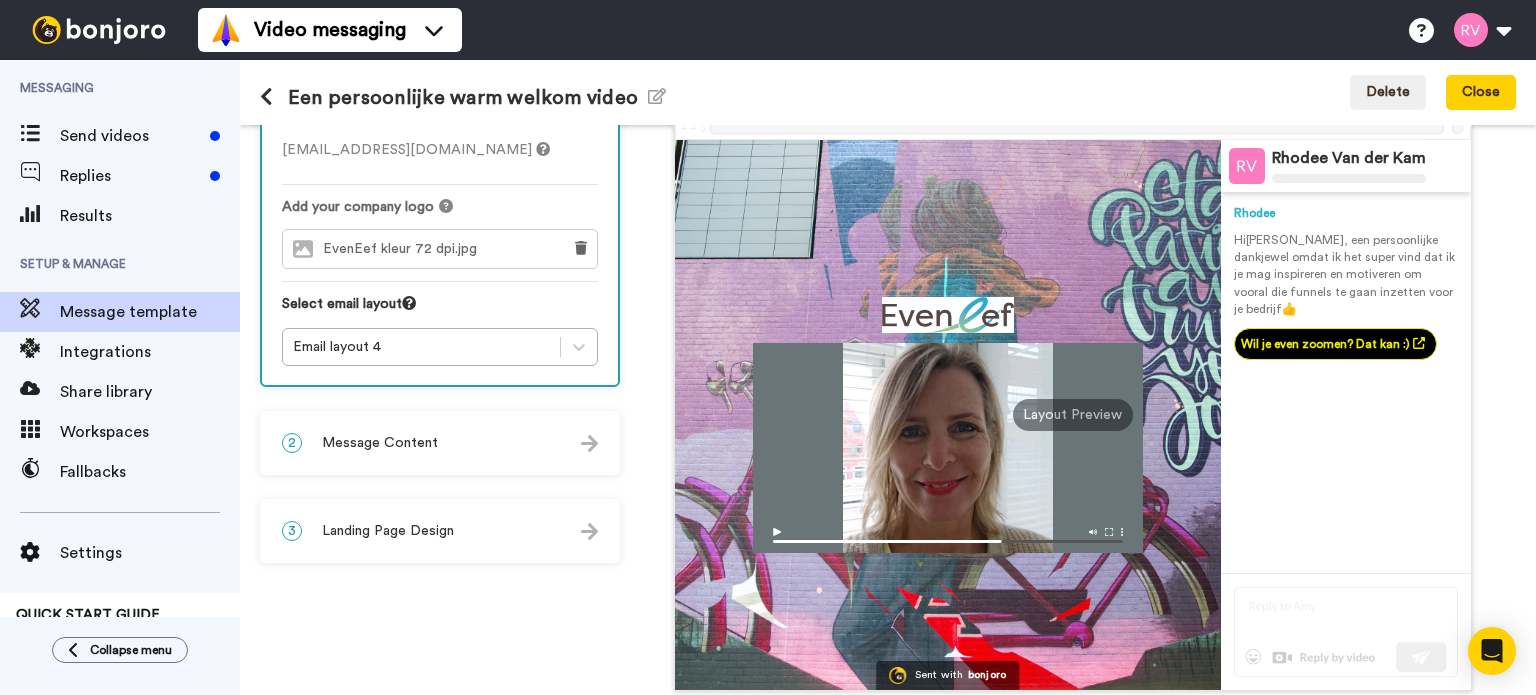 scroll, scrollTop: 106, scrollLeft: 0, axis: vertical 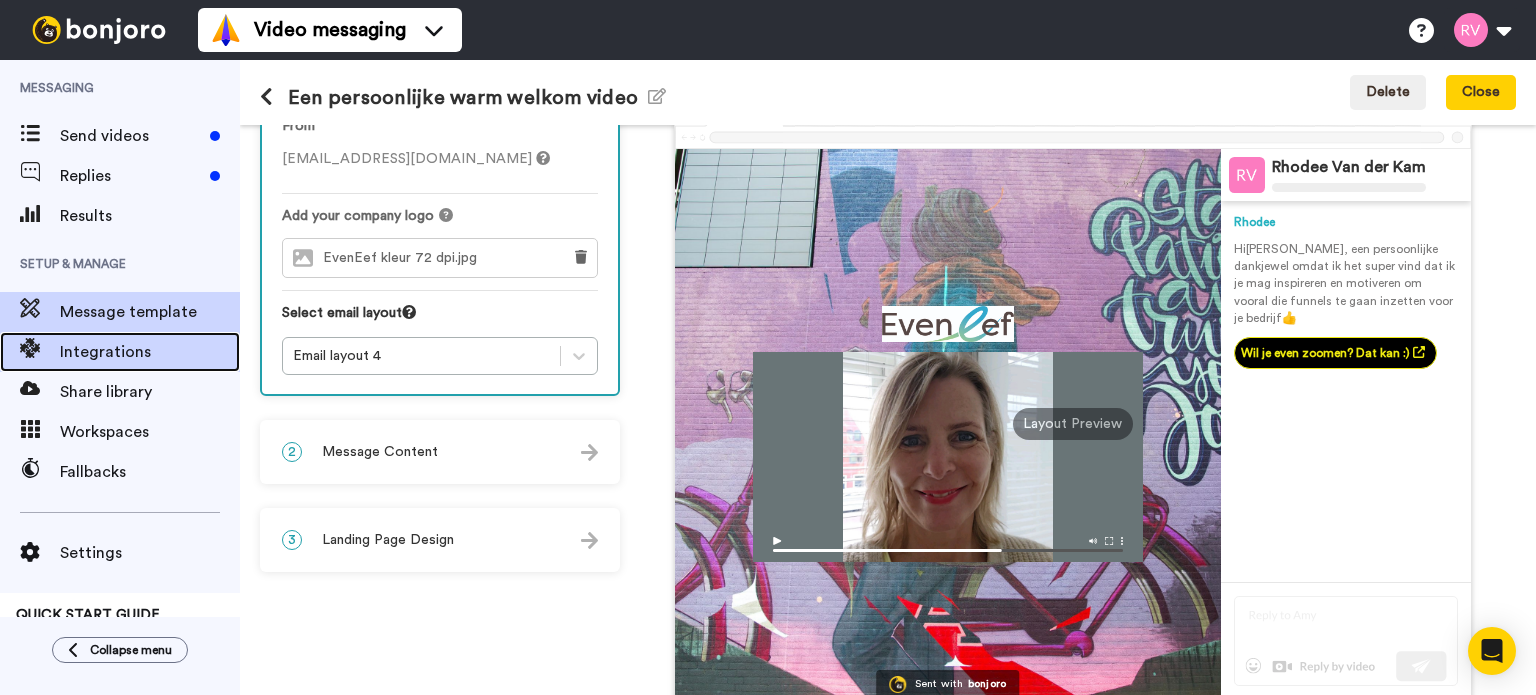 click on "Integrations" at bounding box center (150, 352) 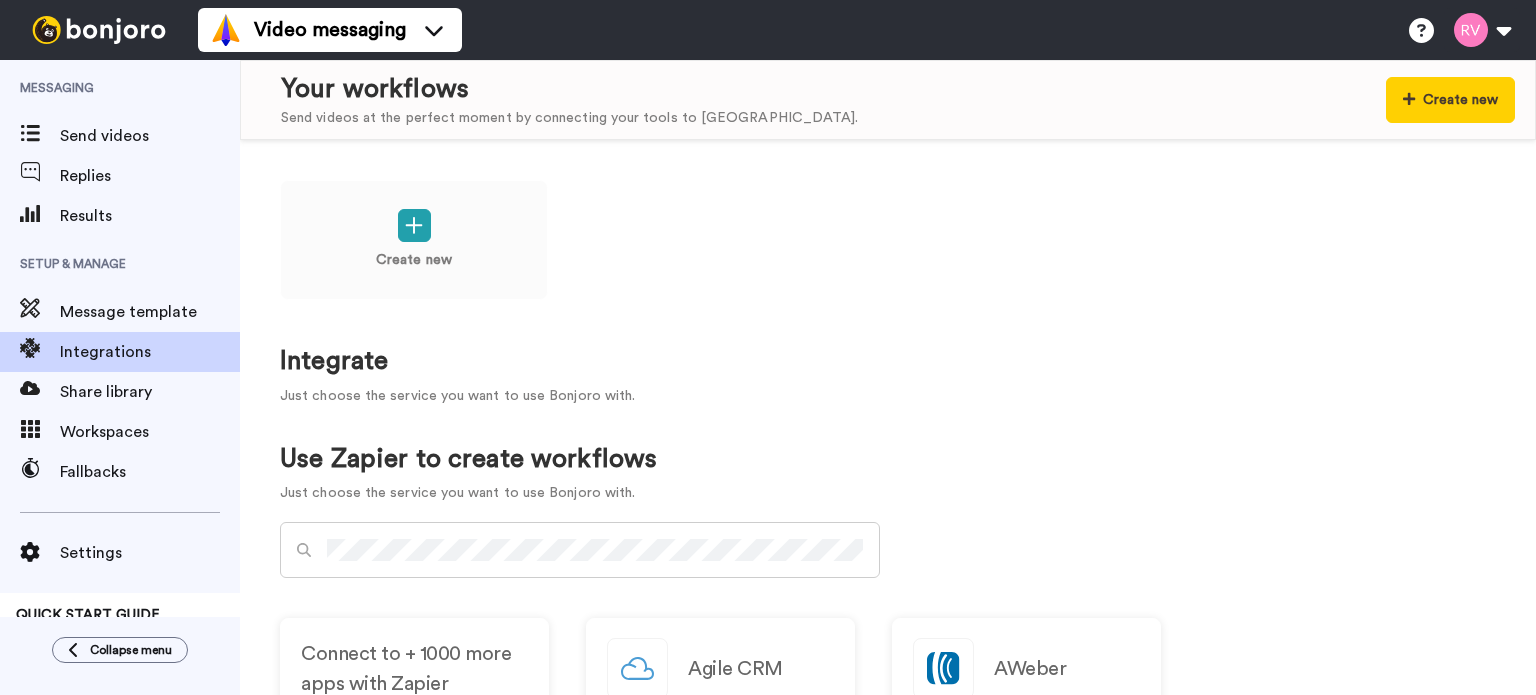 scroll, scrollTop: 0, scrollLeft: 0, axis: both 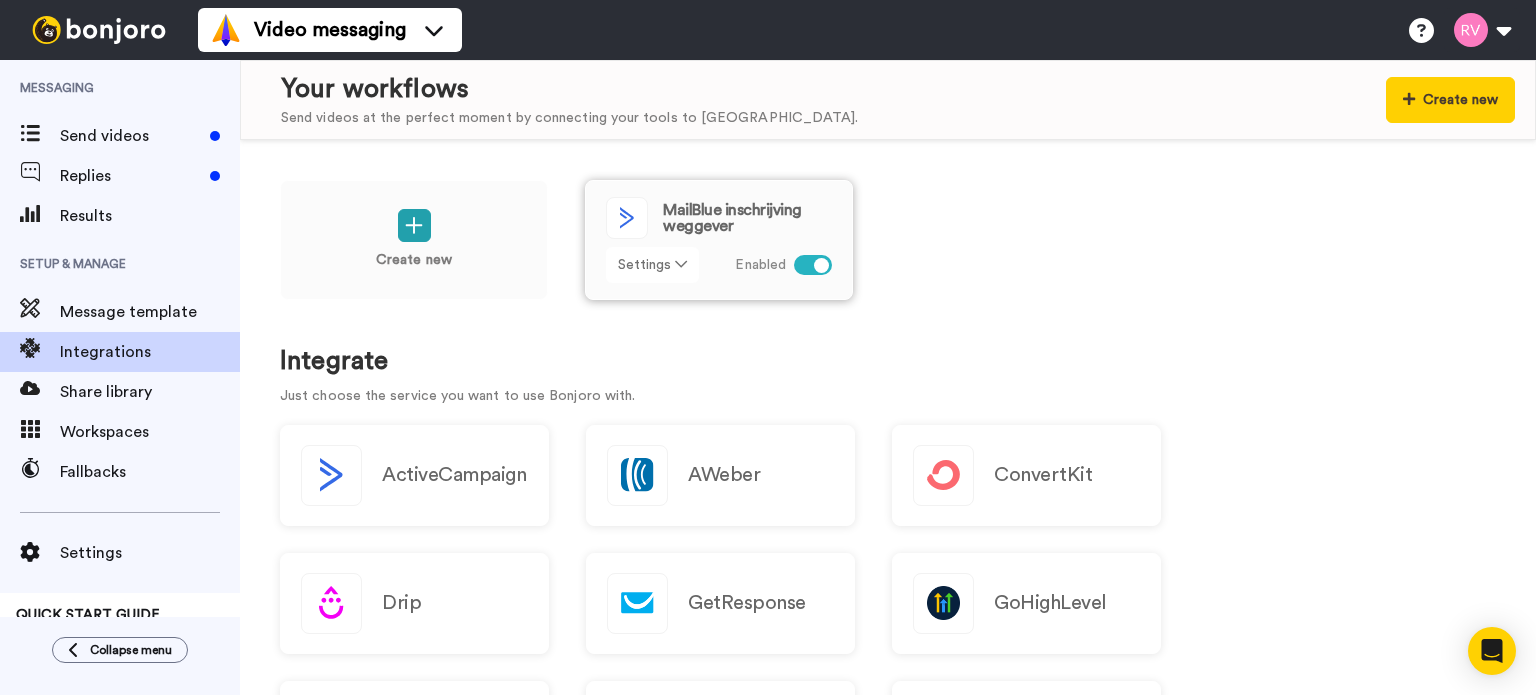 click at bounding box center (681, 264) 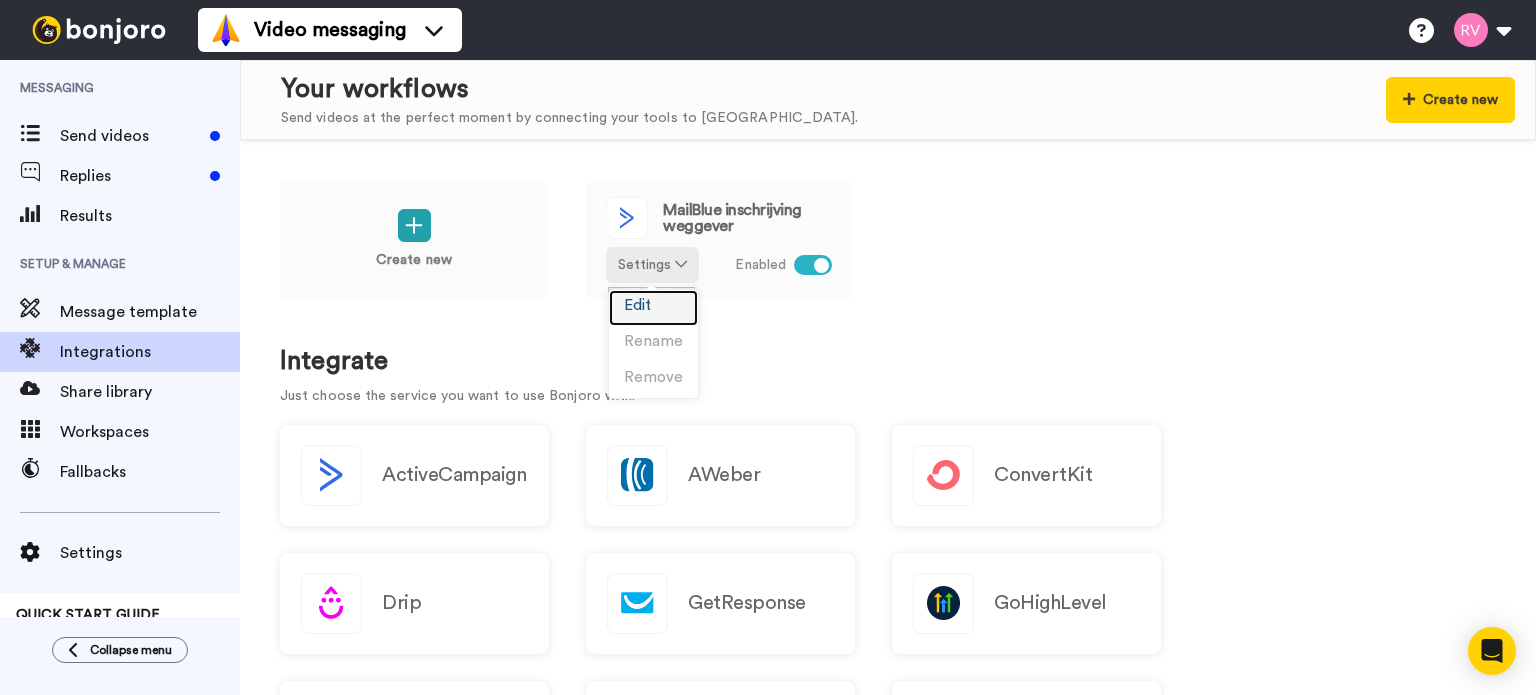 click on "Edit" at bounding box center (637, 305) 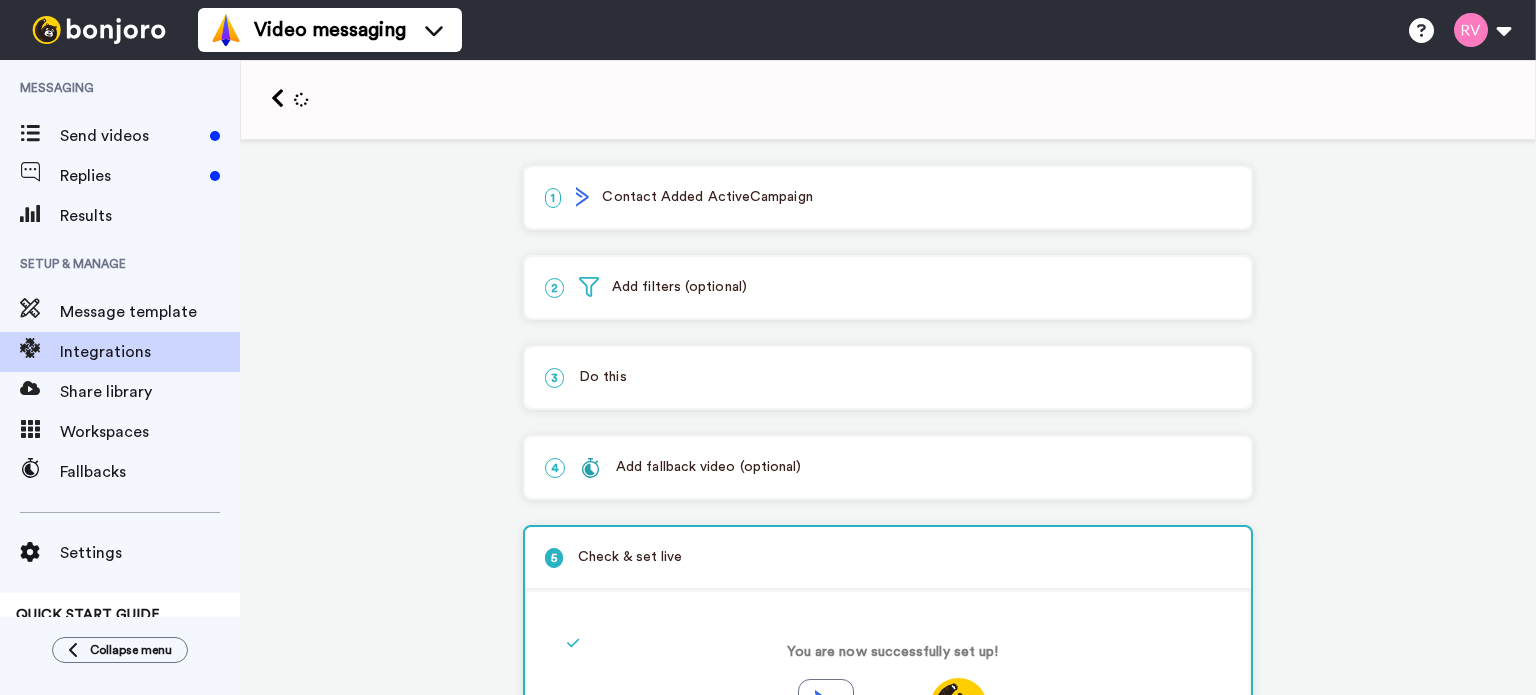 scroll, scrollTop: 0, scrollLeft: 0, axis: both 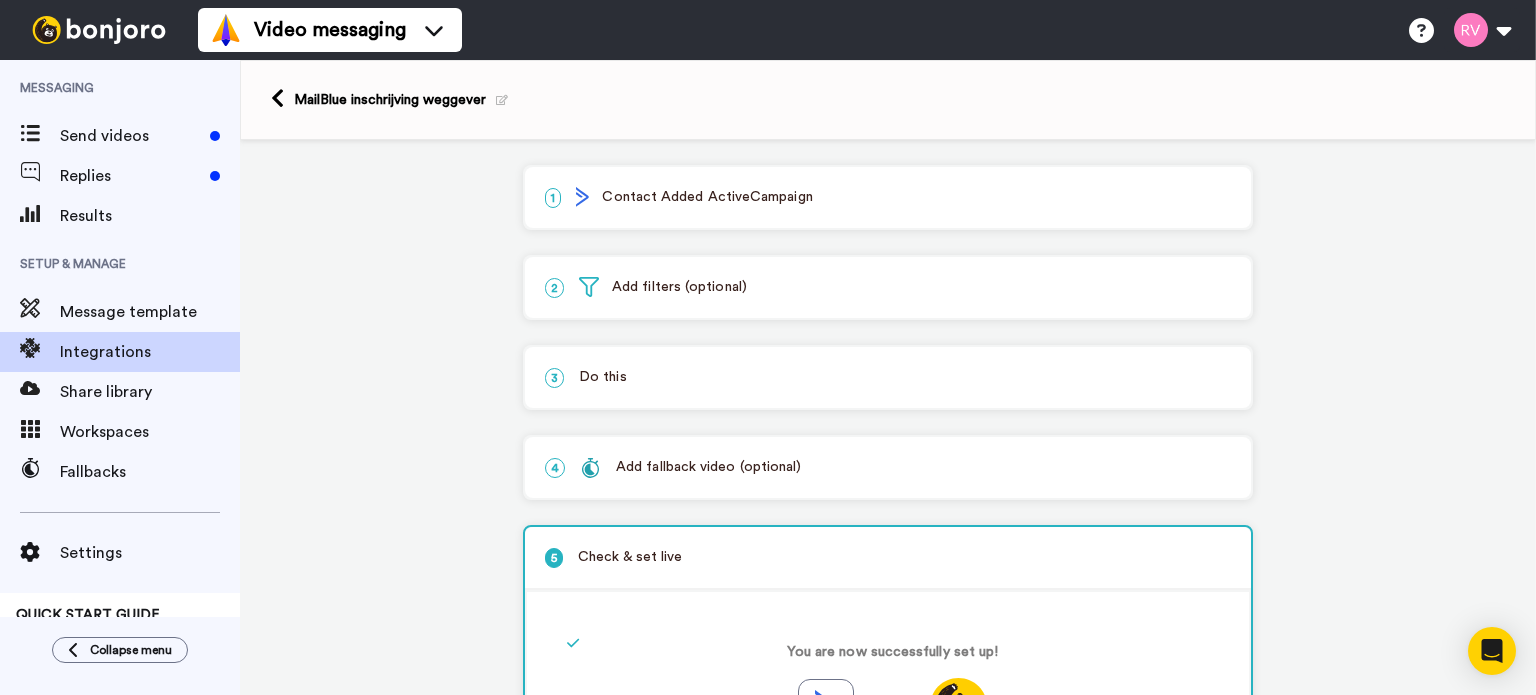 click on "1 Contact Added   ActiveCampaign" at bounding box center [888, 197] 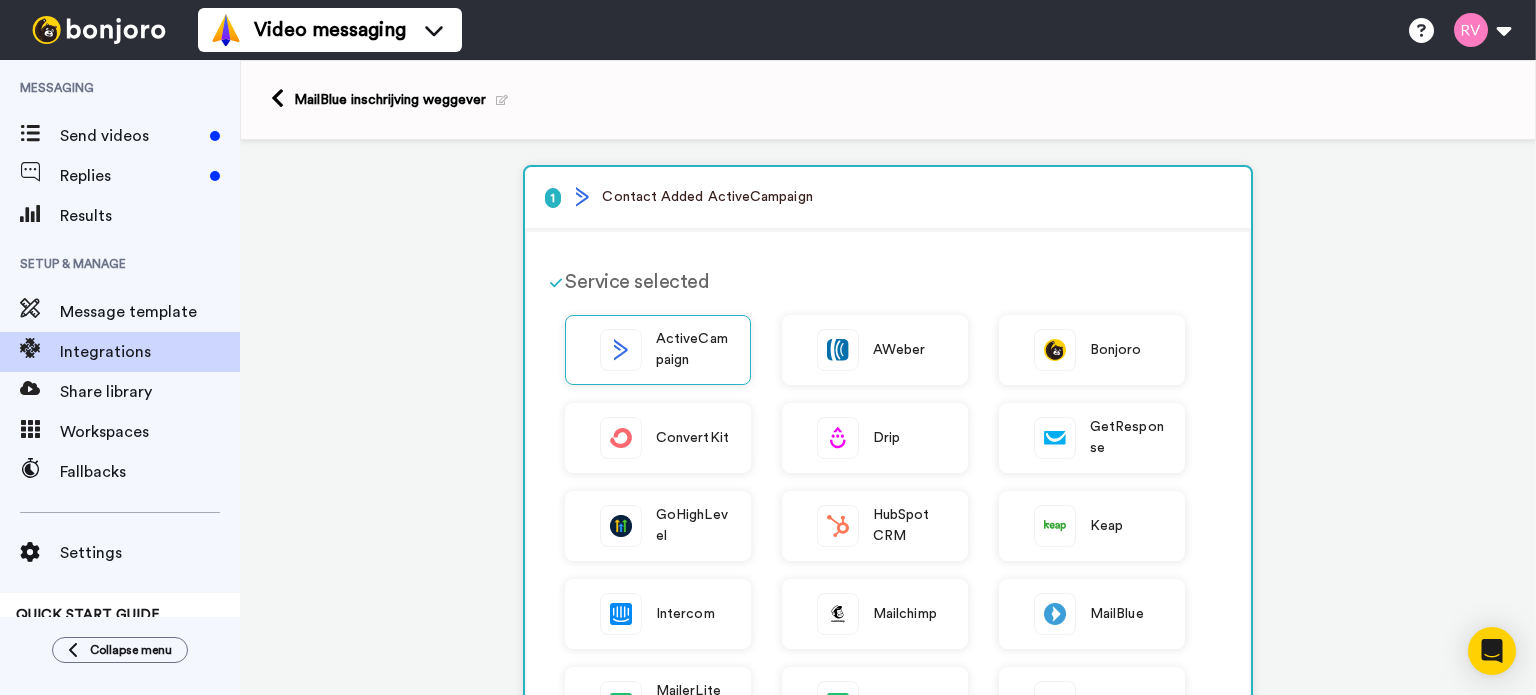 click on "1 Contact Added   ActiveCampaign" at bounding box center (888, 197) 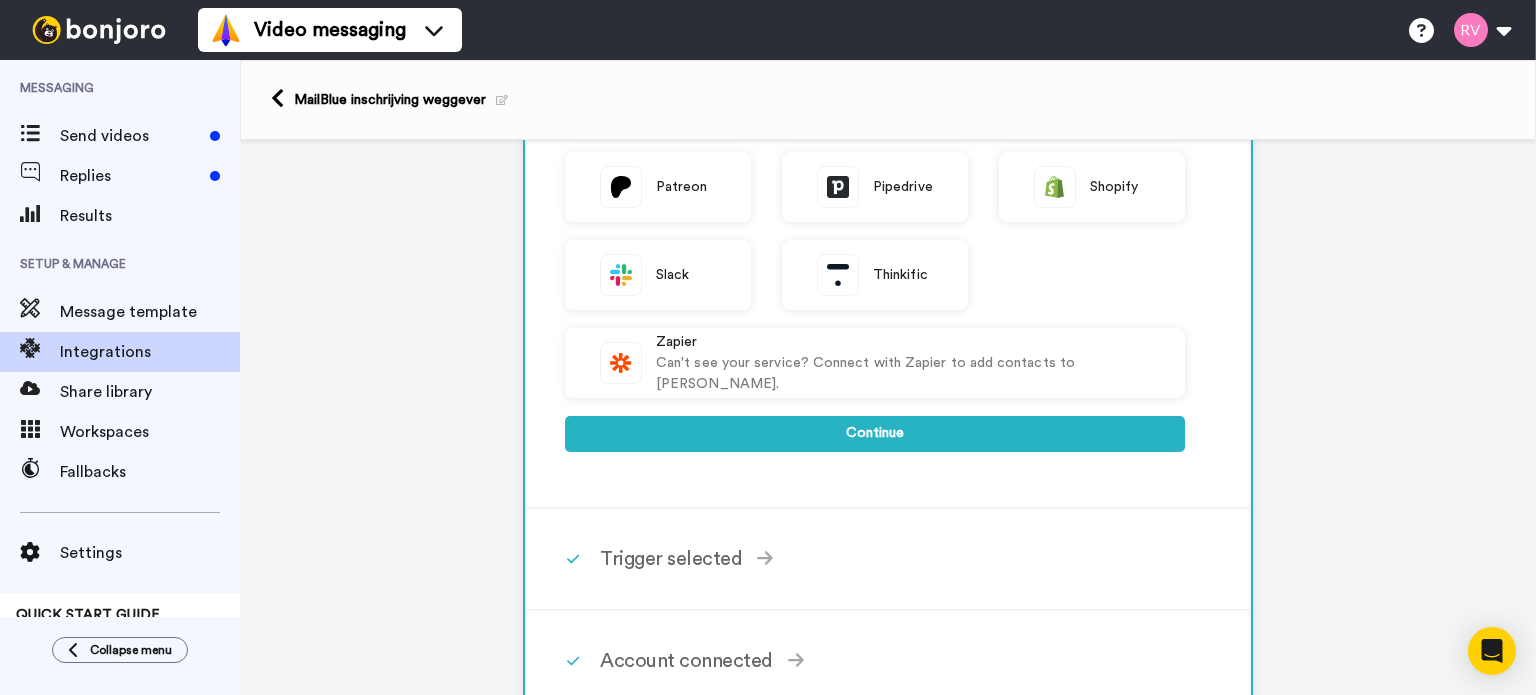 scroll, scrollTop: 632, scrollLeft: 0, axis: vertical 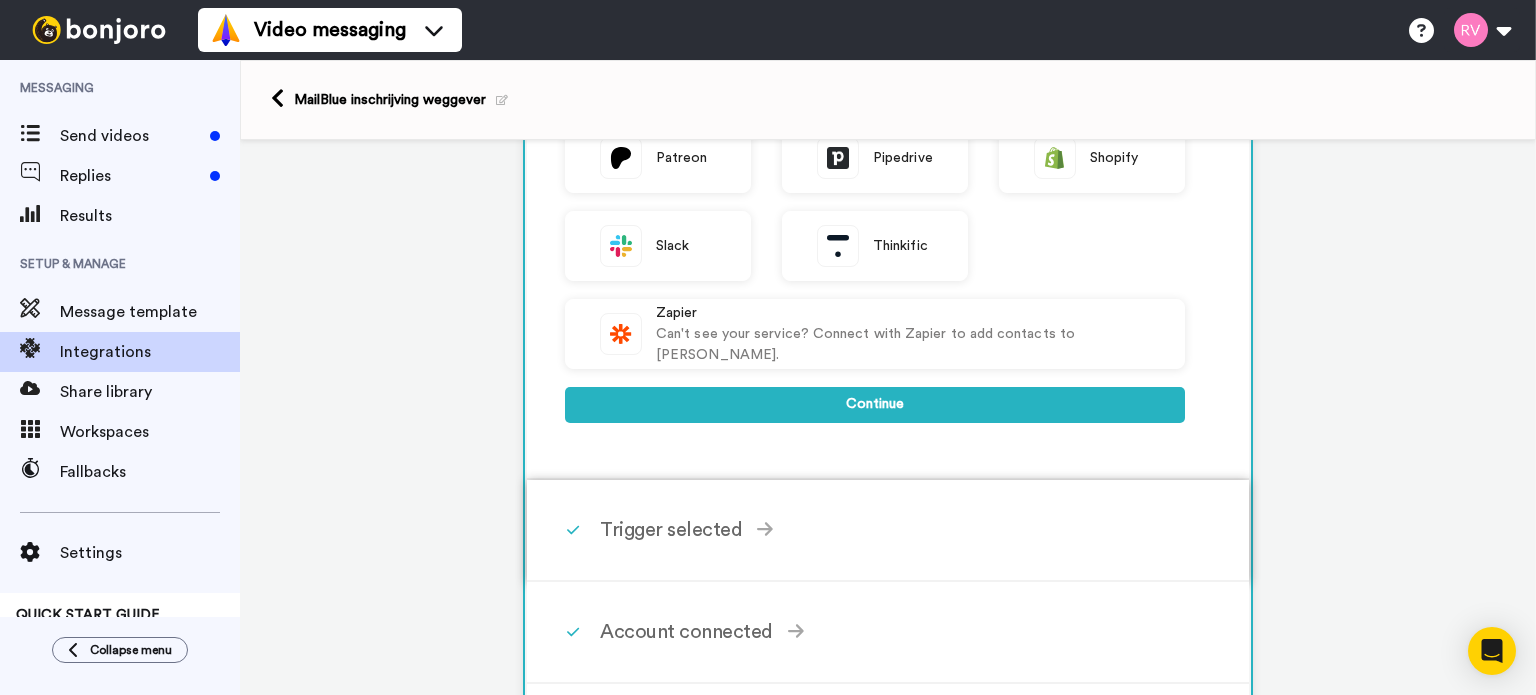 click on "Trigger selected" at bounding box center (892, 530) 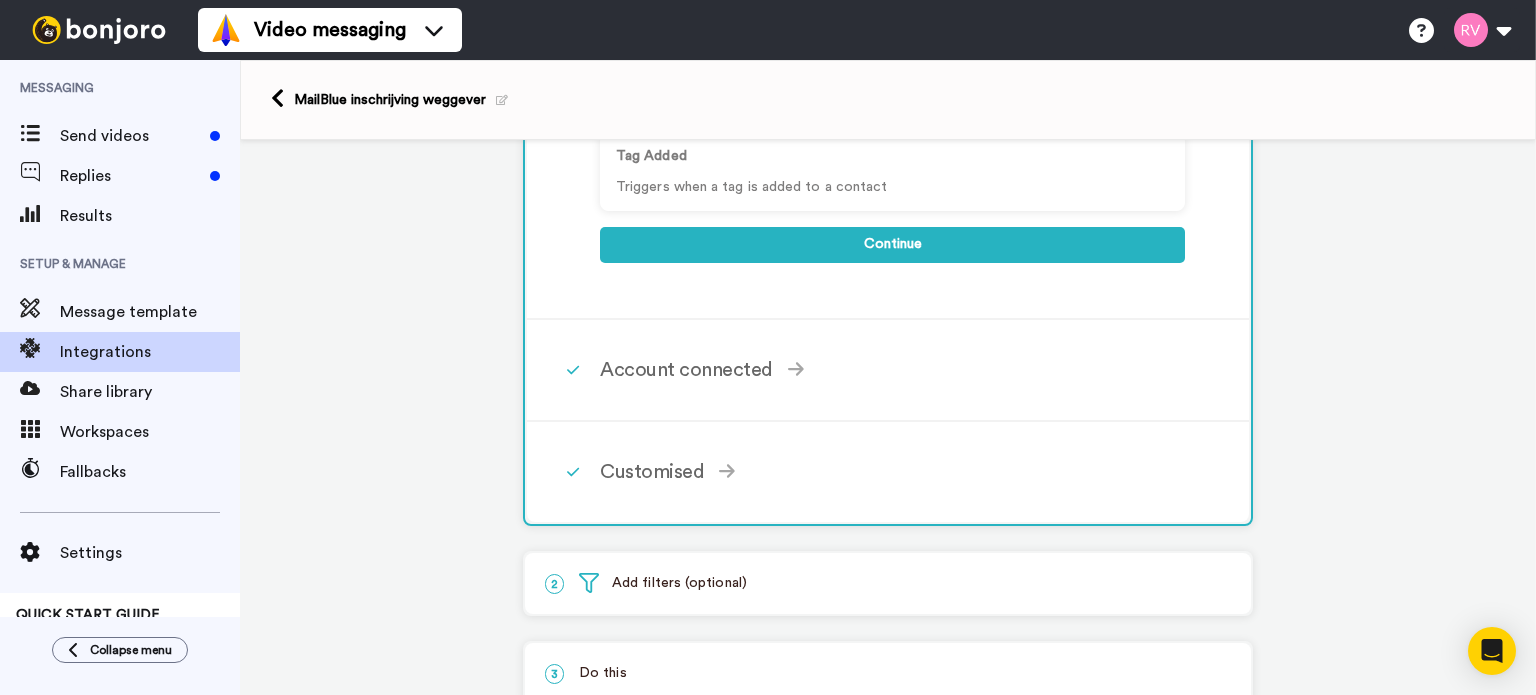 scroll, scrollTop: 376, scrollLeft: 0, axis: vertical 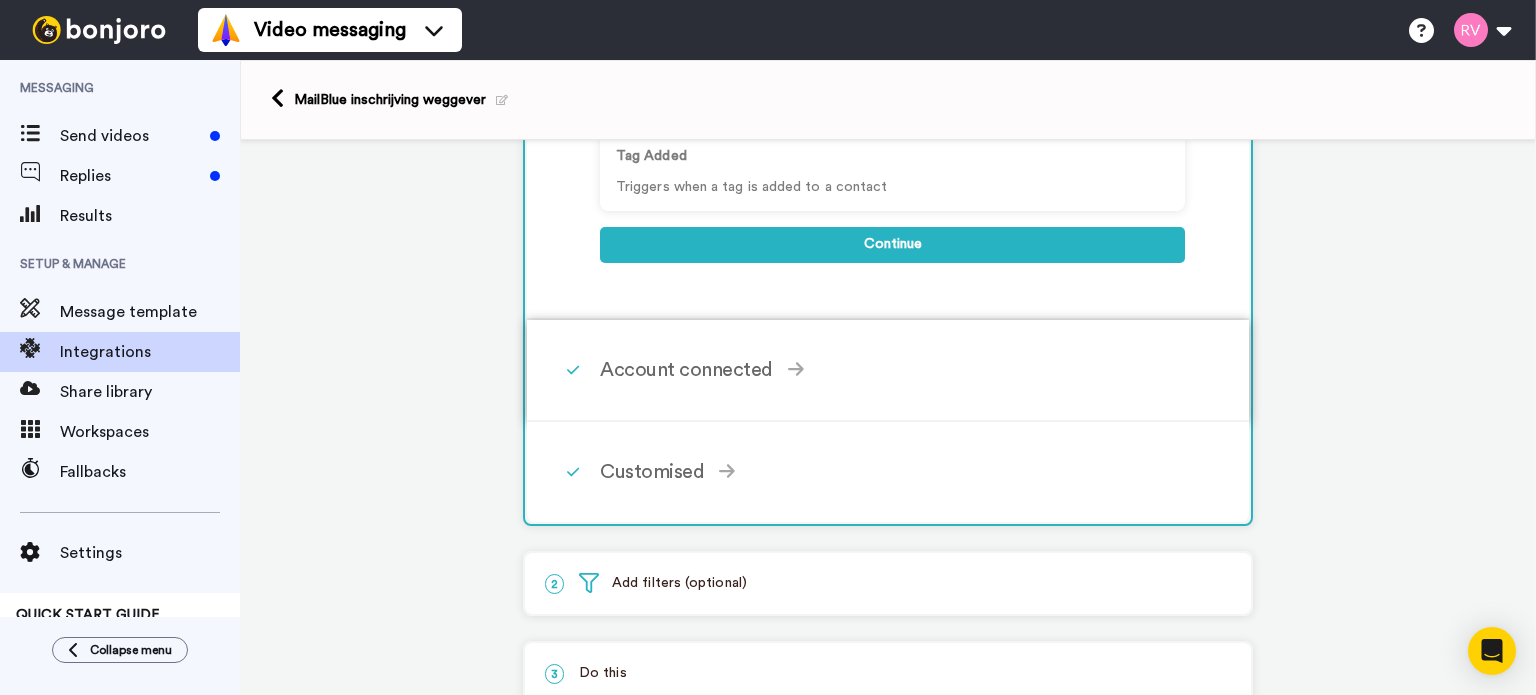 click on "Account connected" at bounding box center (892, 370) 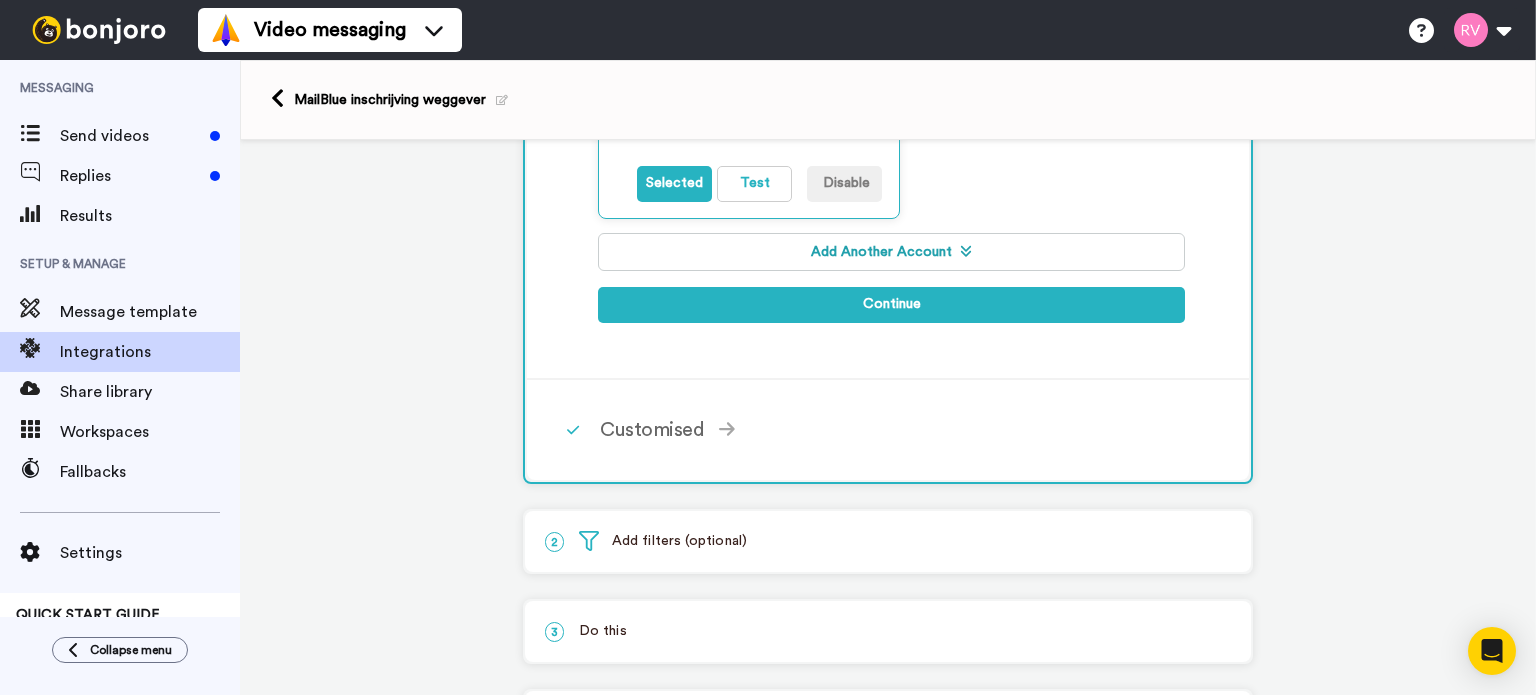 scroll, scrollTop: 485, scrollLeft: 0, axis: vertical 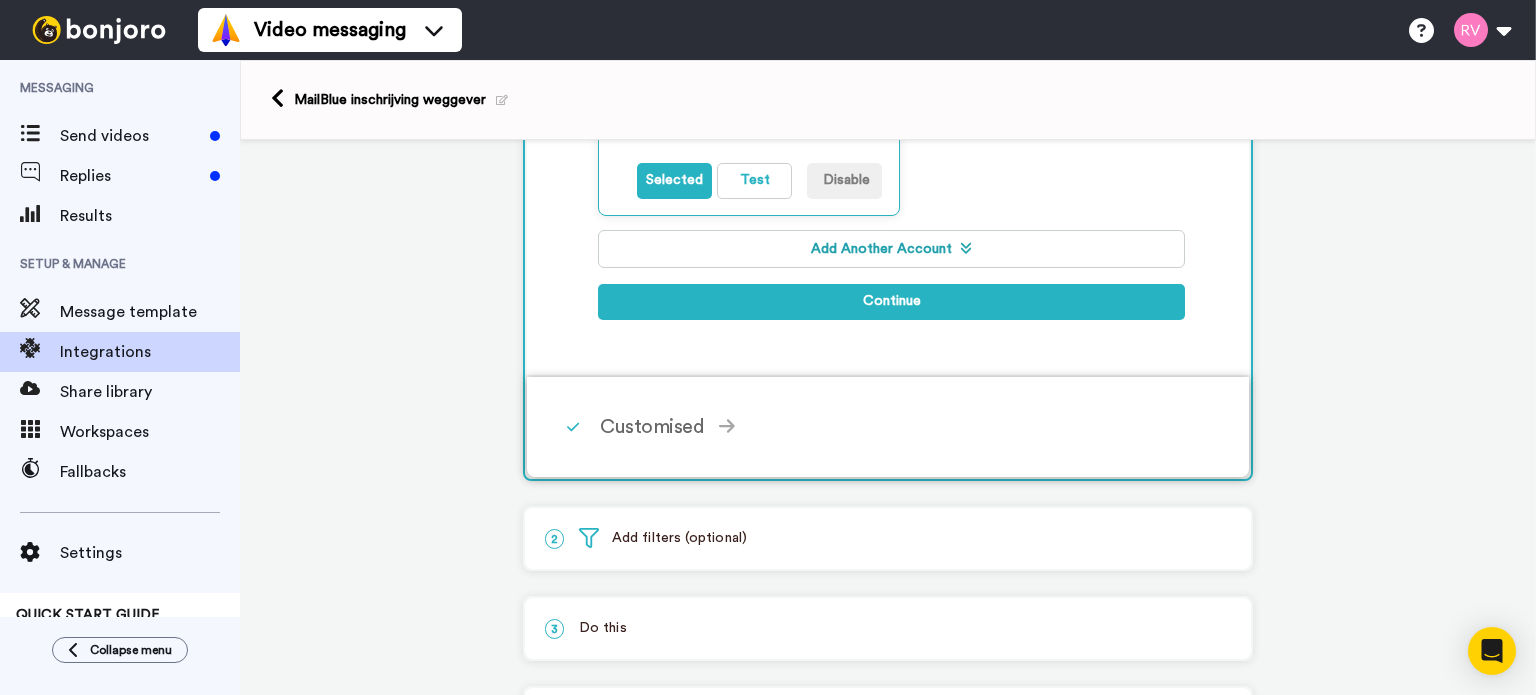 click on "Customised" at bounding box center (892, 427) 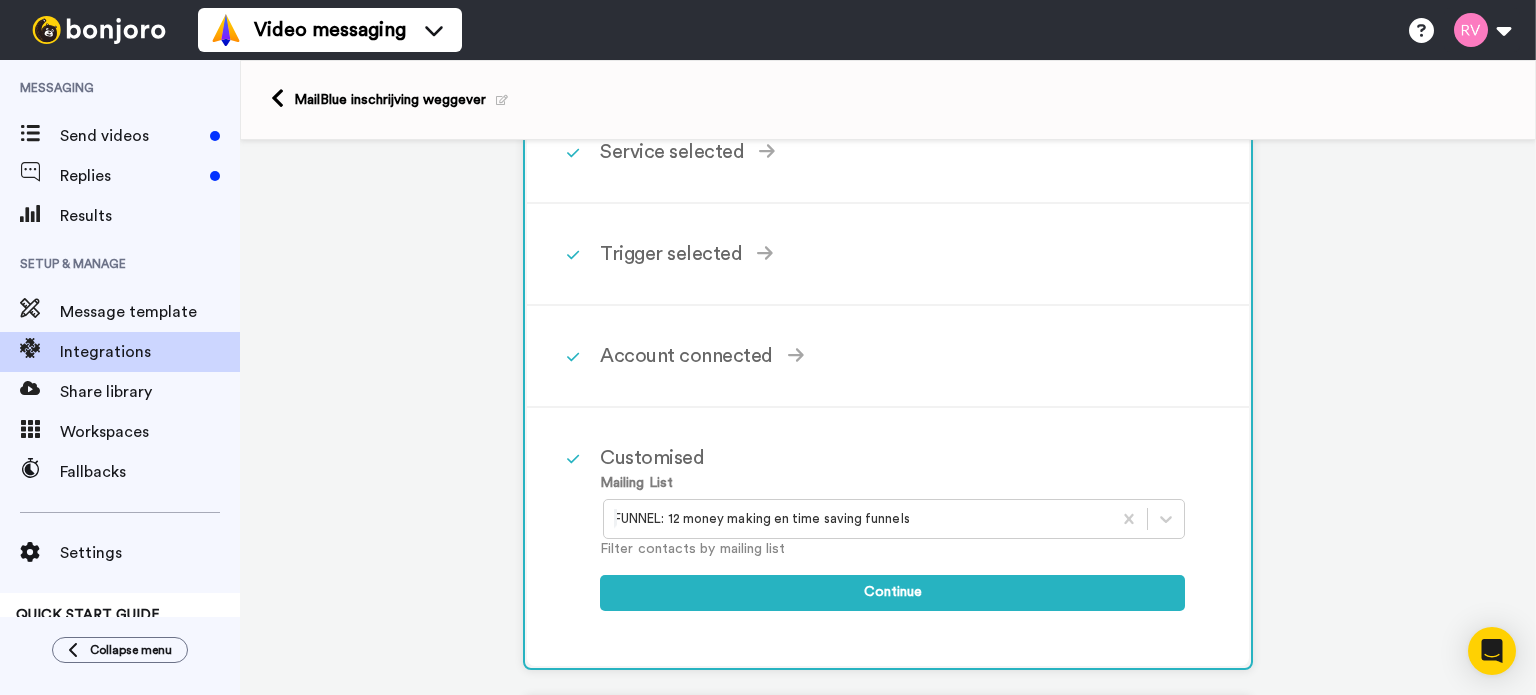 scroll, scrollTop: 0, scrollLeft: 0, axis: both 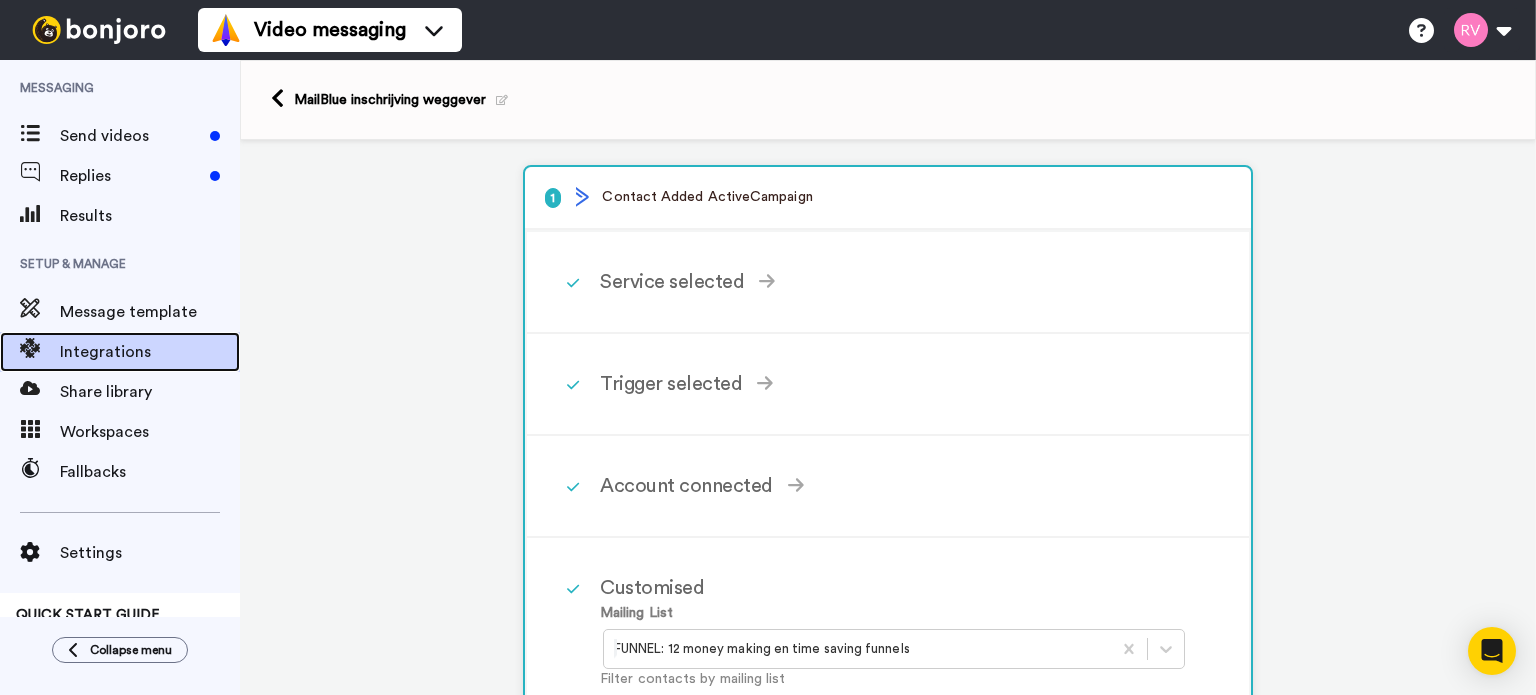 click on "Integrations" at bounding box center (150, 352) 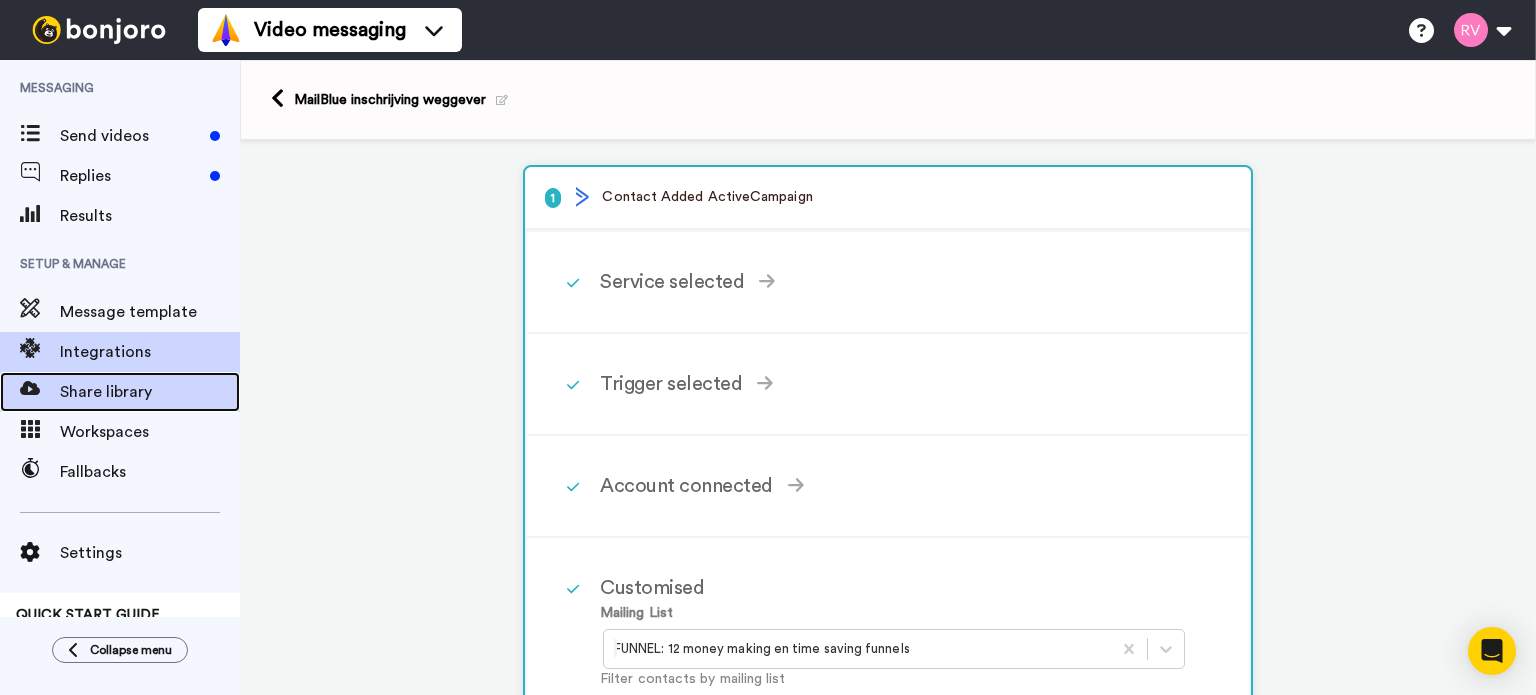 click on "Share library" at bounding box center (150, 392) 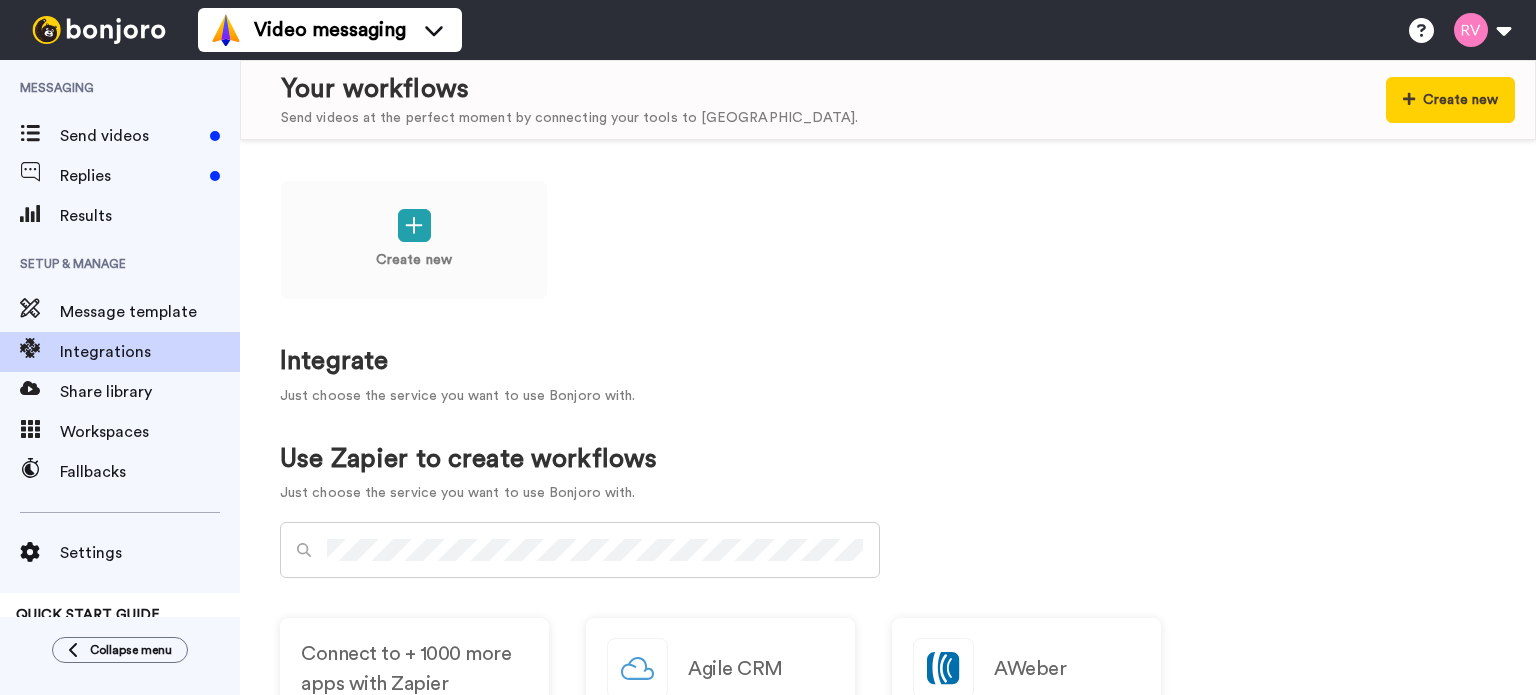 scroll, scrollTop: 0, scrollLeft: 0, axis: both 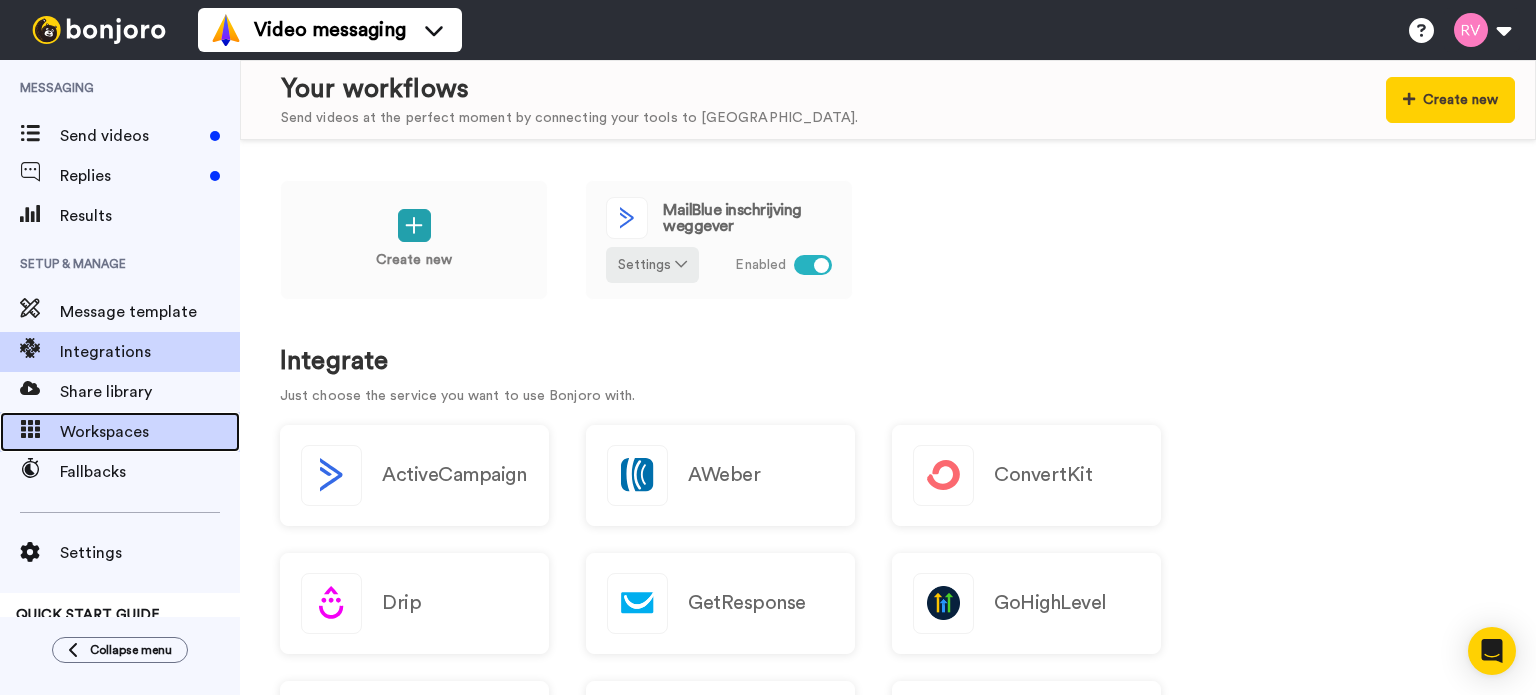 click on "Workspaces" at bounding box center [150, 432] 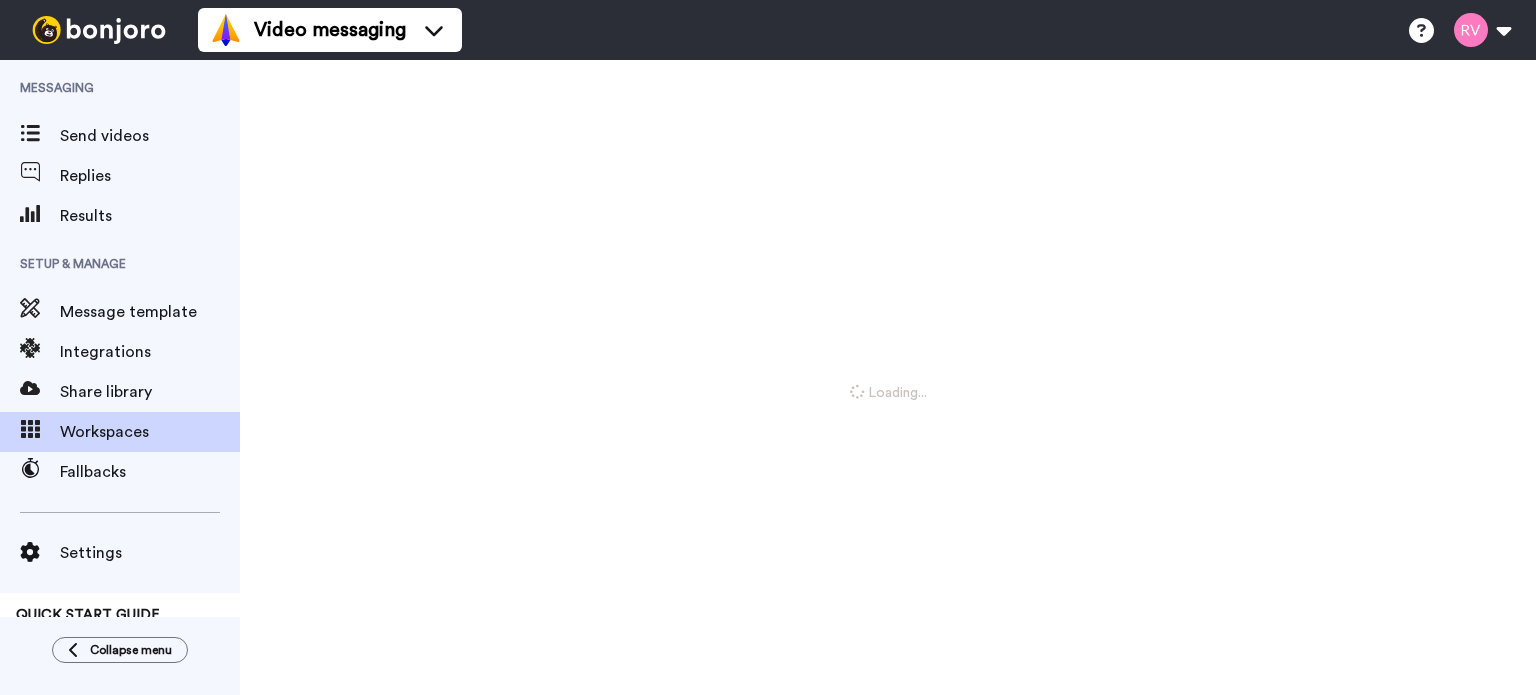 scroll, scrollTop: 0, scrollLeft: 0, axis: both 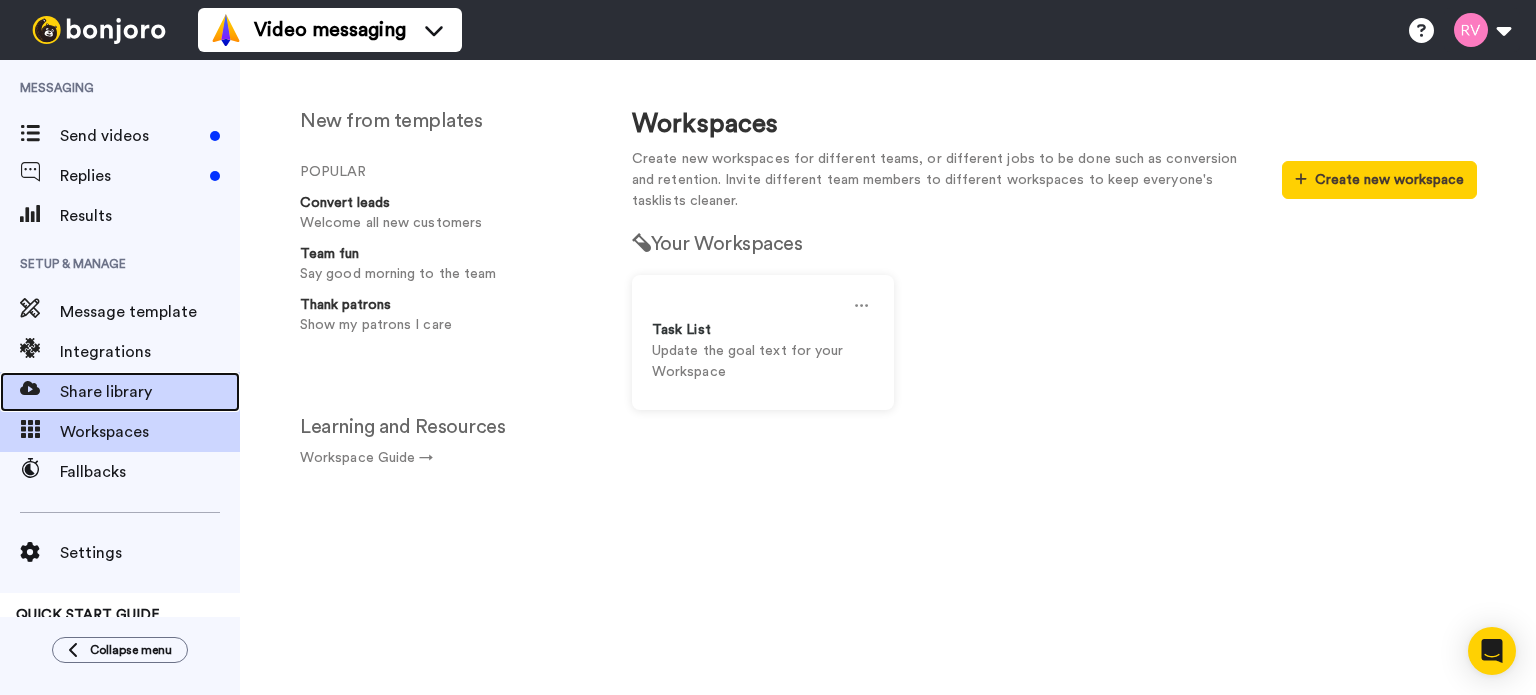 click on "Share library" at bounding box center [150, 392] 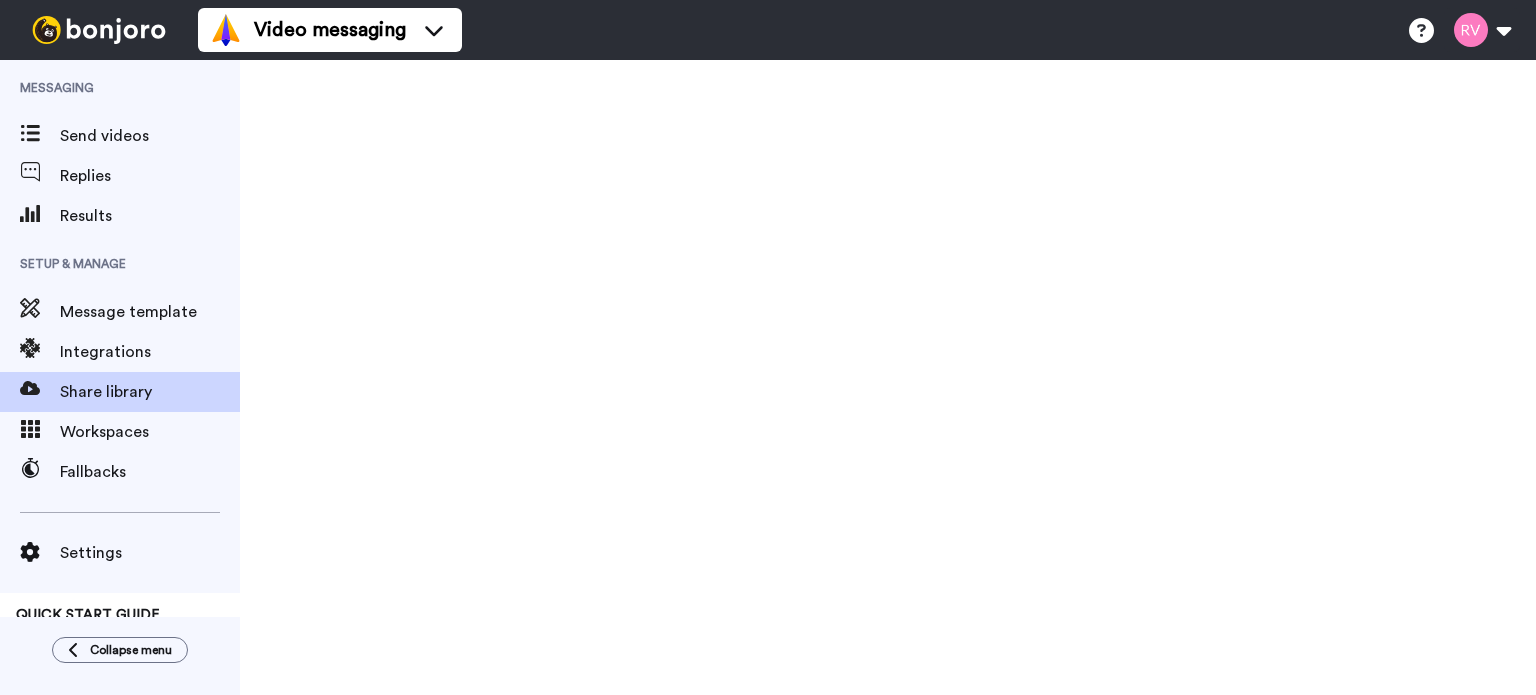 scroll, scrollTop: 0, scrollLeft: 0, axis: both 